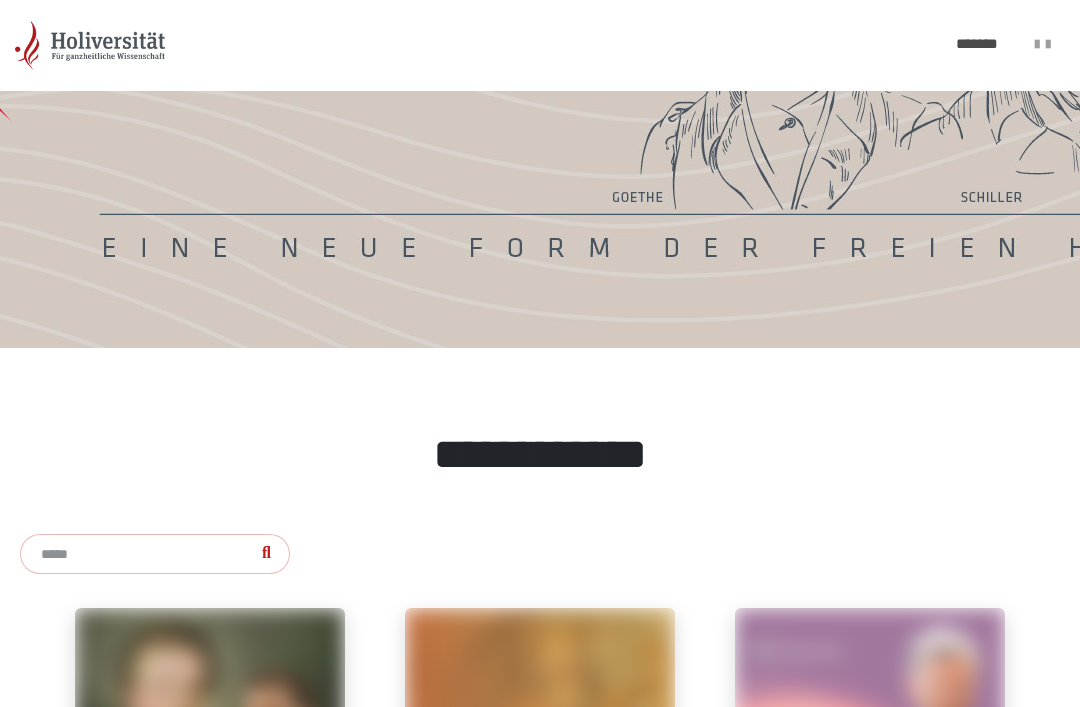scroll, scrollTop: 0, scrollLeft: 0, axis: both 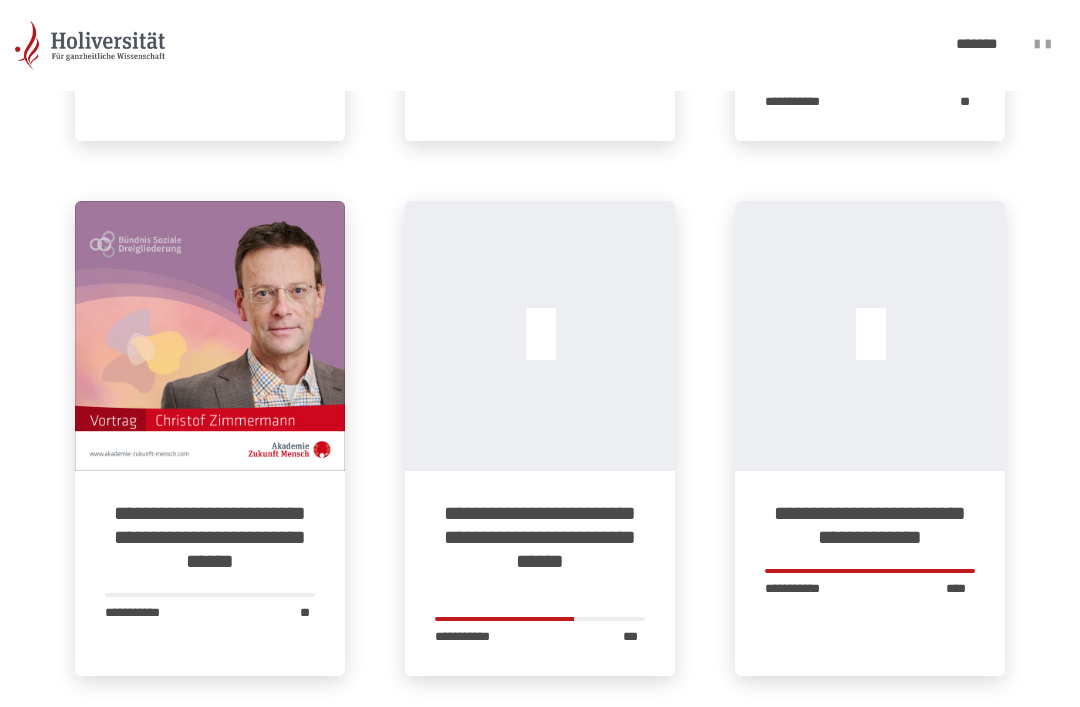 click on "**********" at bounding box center [540, 689] 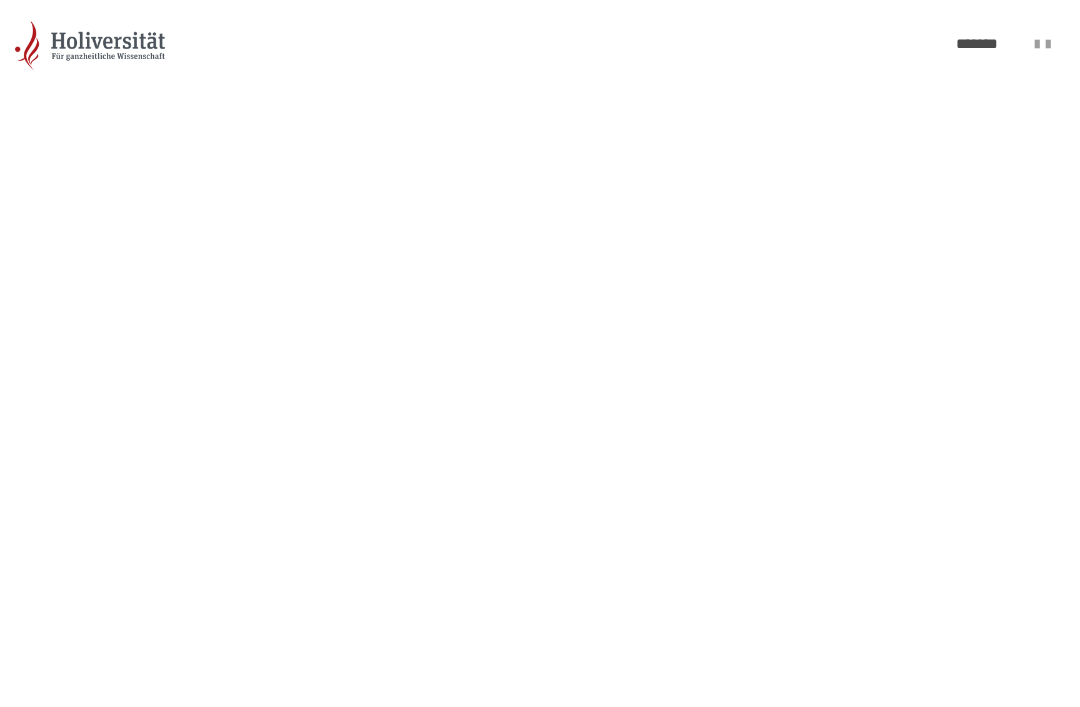 scroll, scrollTop: 60, scrollLeft: 0, axis: vertical 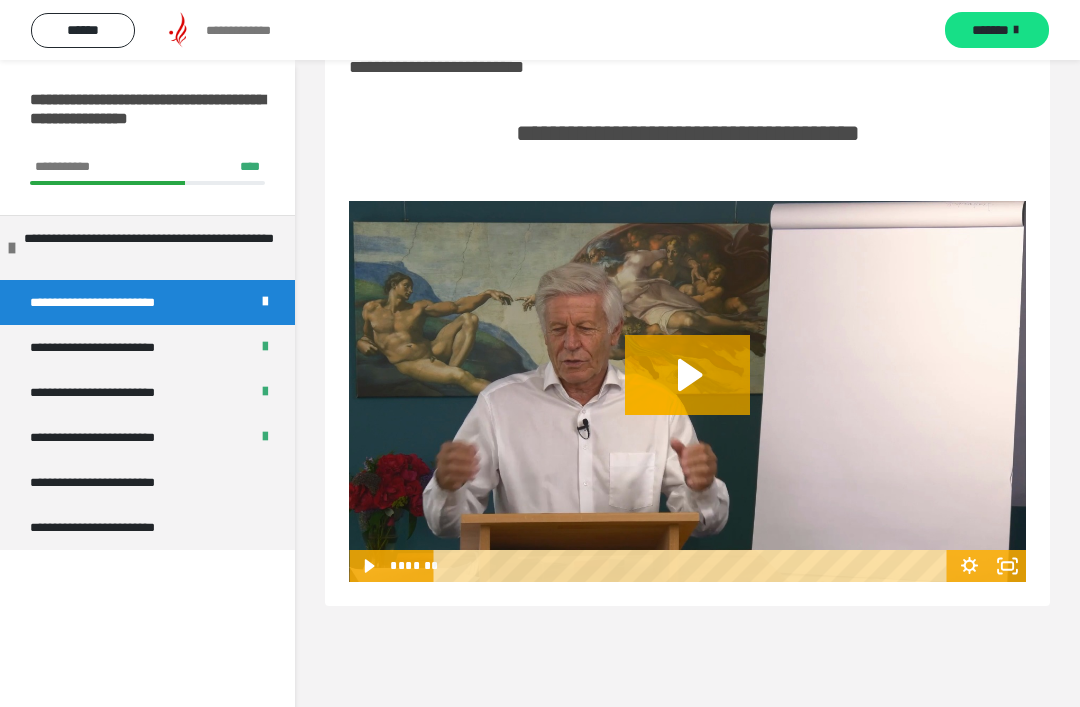 click on "******" at bounding box center (83, 30) 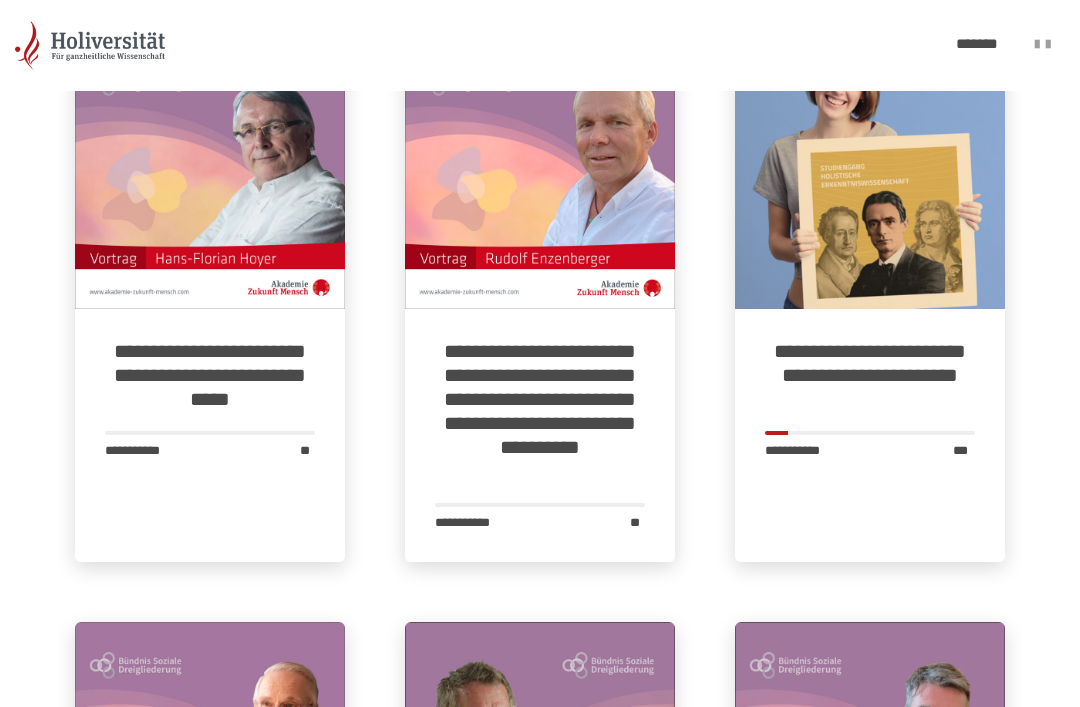 scroll, scrollTop: 2588, scrollLeft: 0, axis: vertical 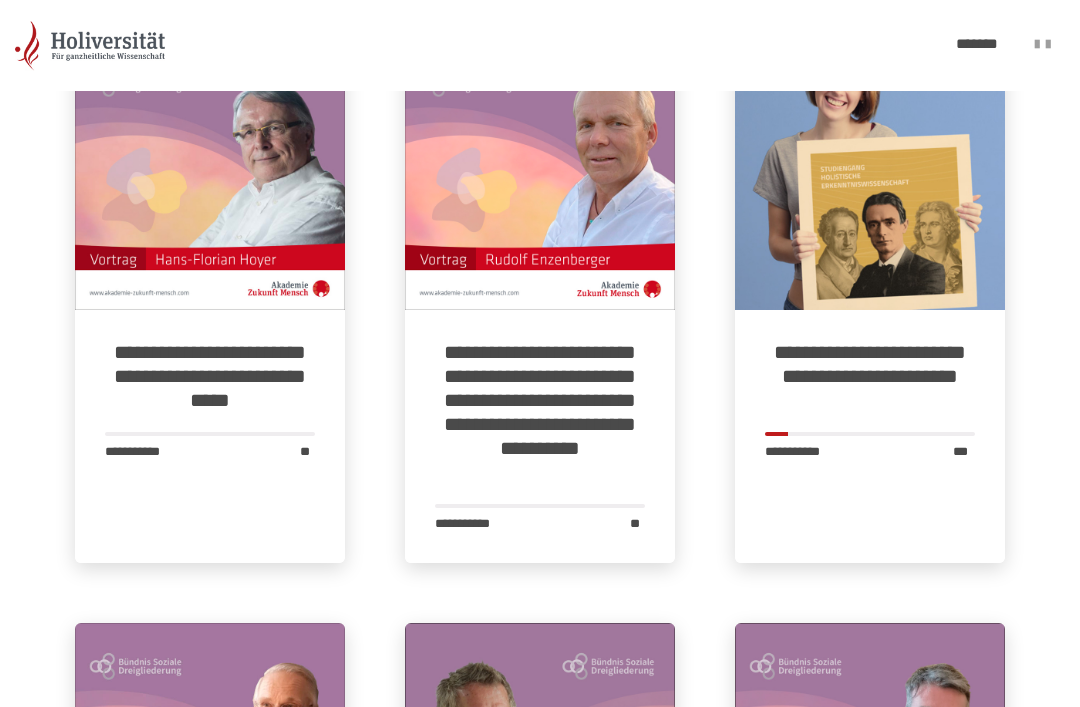 click on "[FIRST] [LAST] [STREET] [CITY] [STATE] [ZIP]" at bounding box center [870, 436] 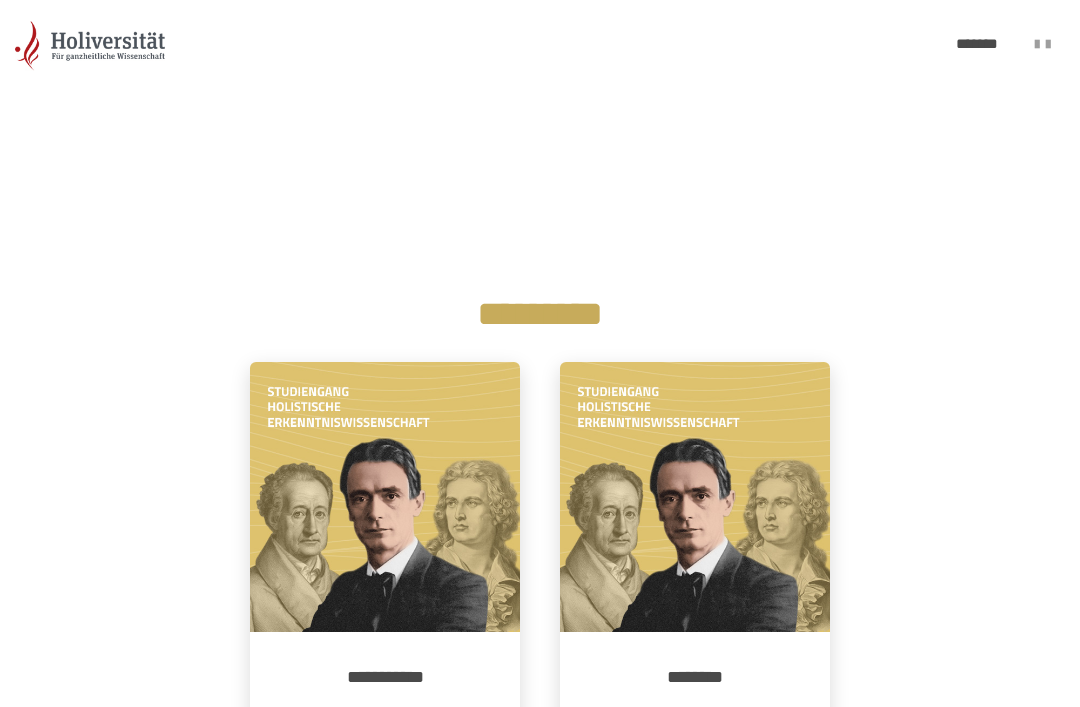 scroll, scrollTop: 229, scrollLeft: 0, axis: vertical 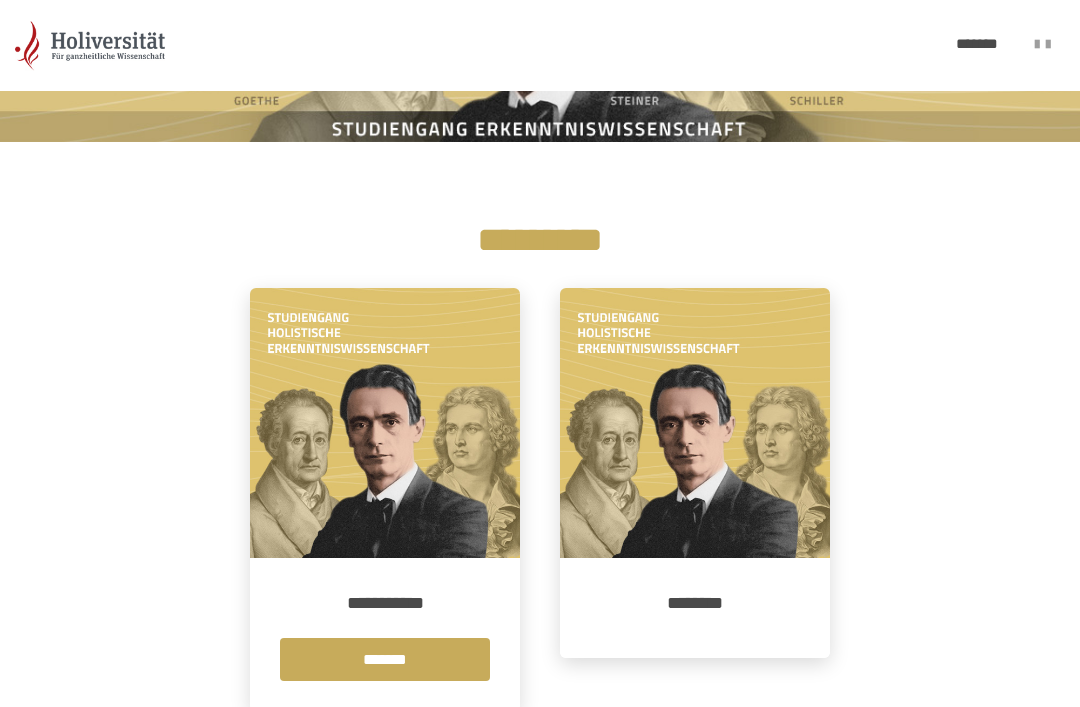 click on "*******" at bounding box center [385, 659] 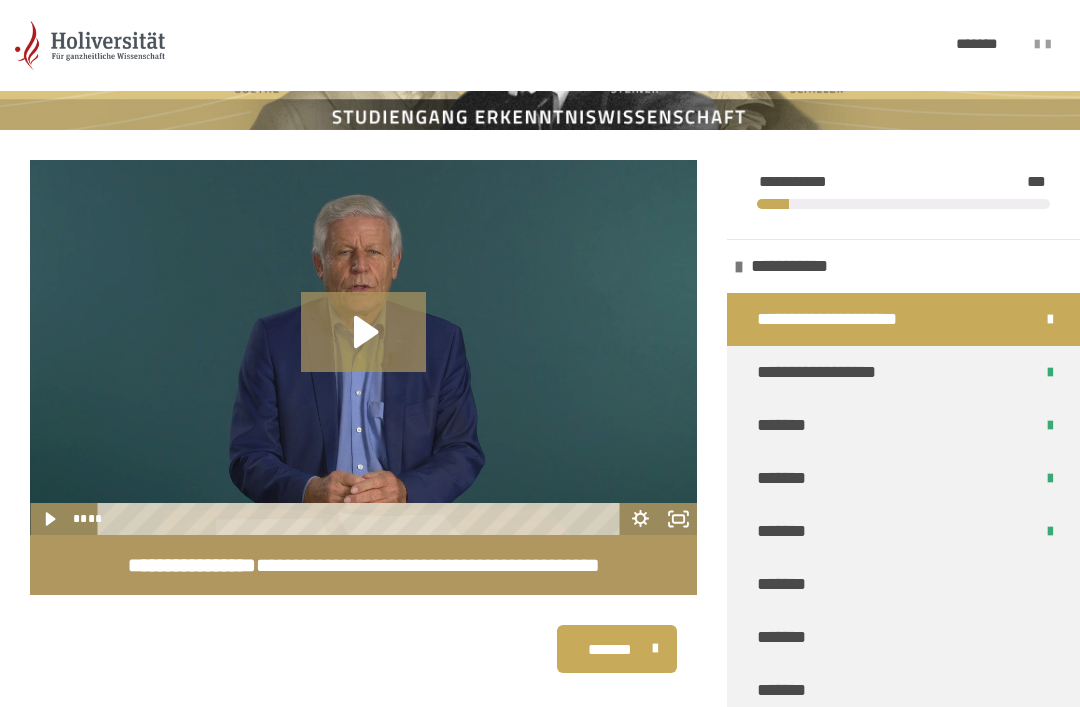 scroll, scrollTop: 240, scrollLeft: 0, axis: vertical 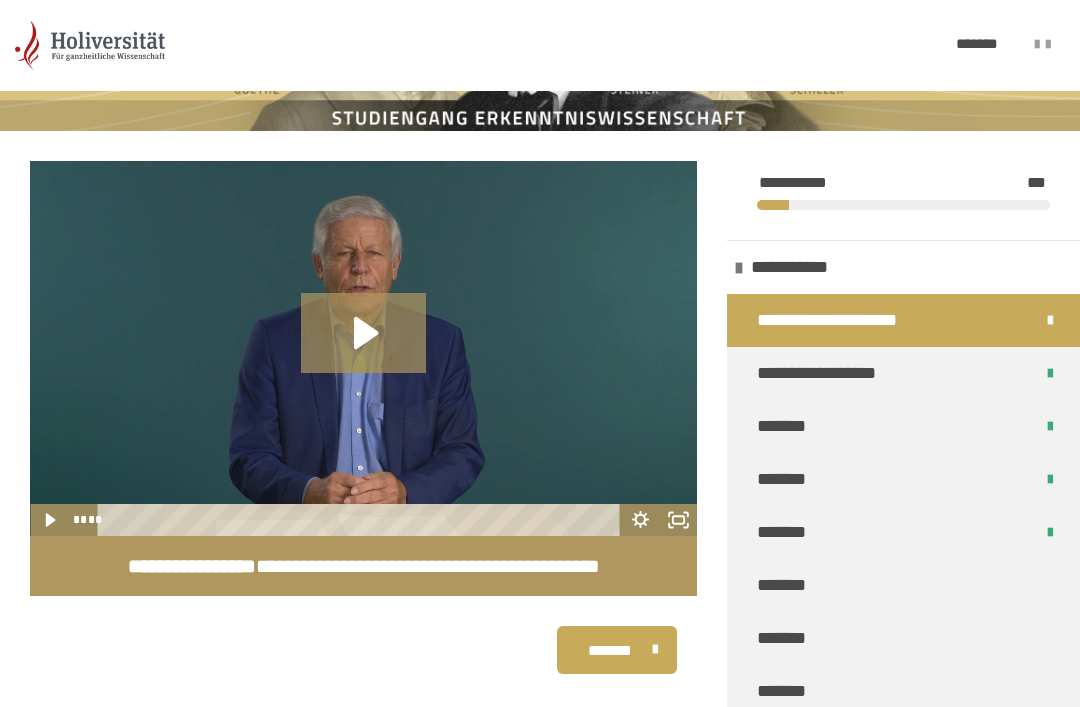 click on "*******" at bounding box center (788, 585) 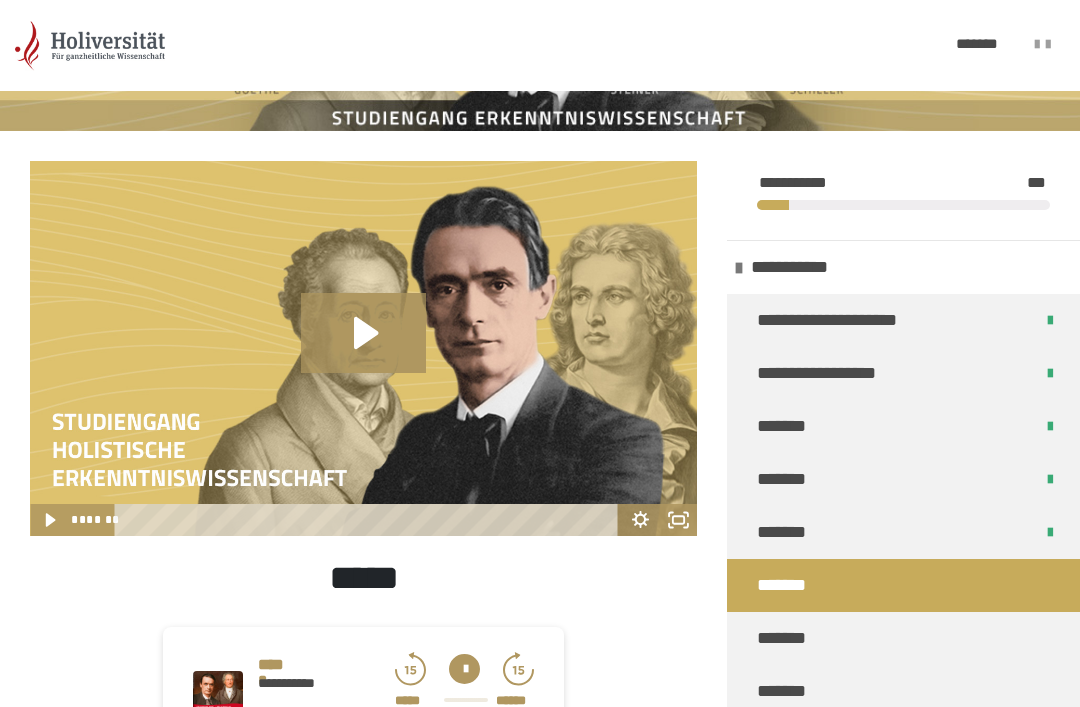 click 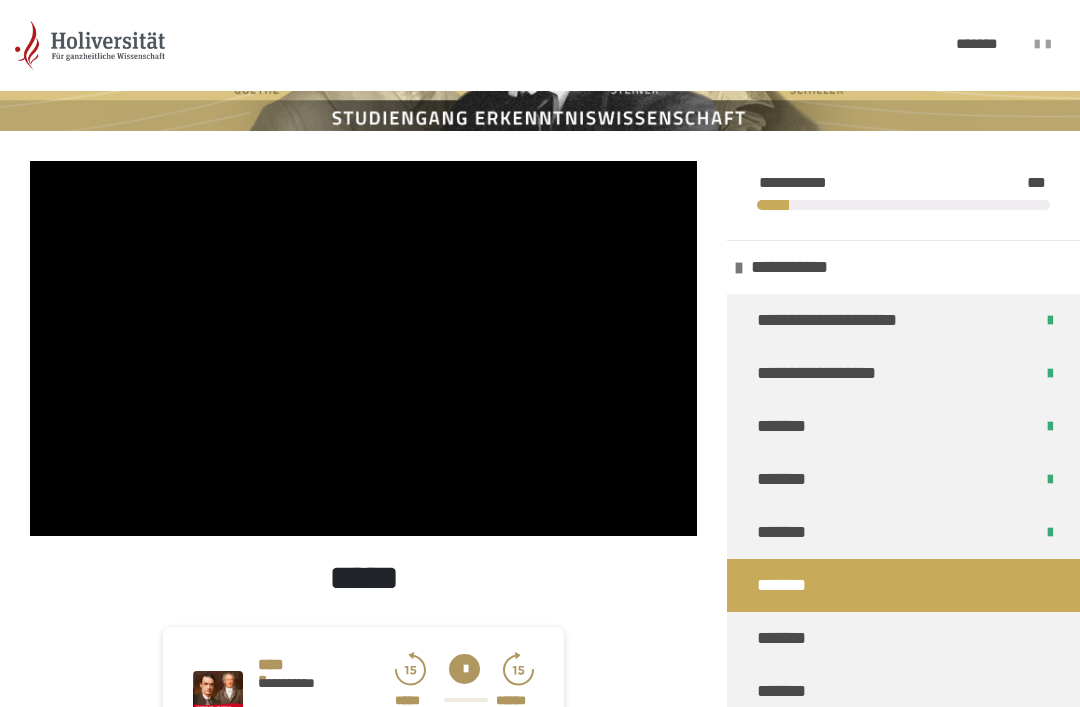 click at bounding box center [363, 348] 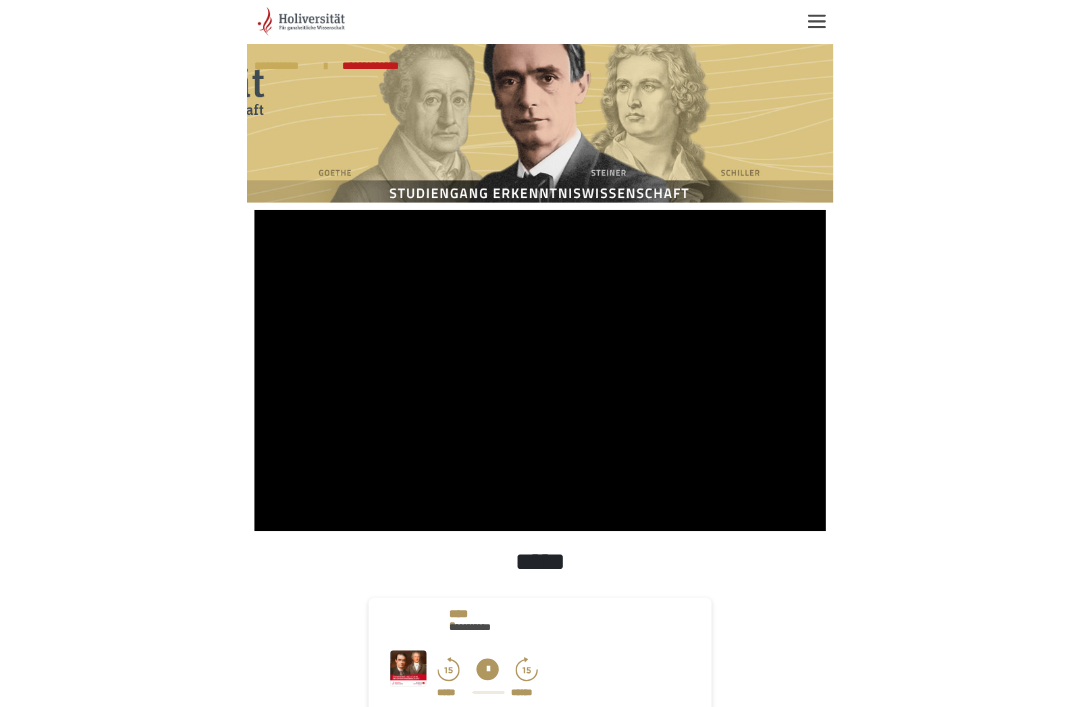 scroll, scrollTop: 240, scrollLeft: 0, axis: vertical 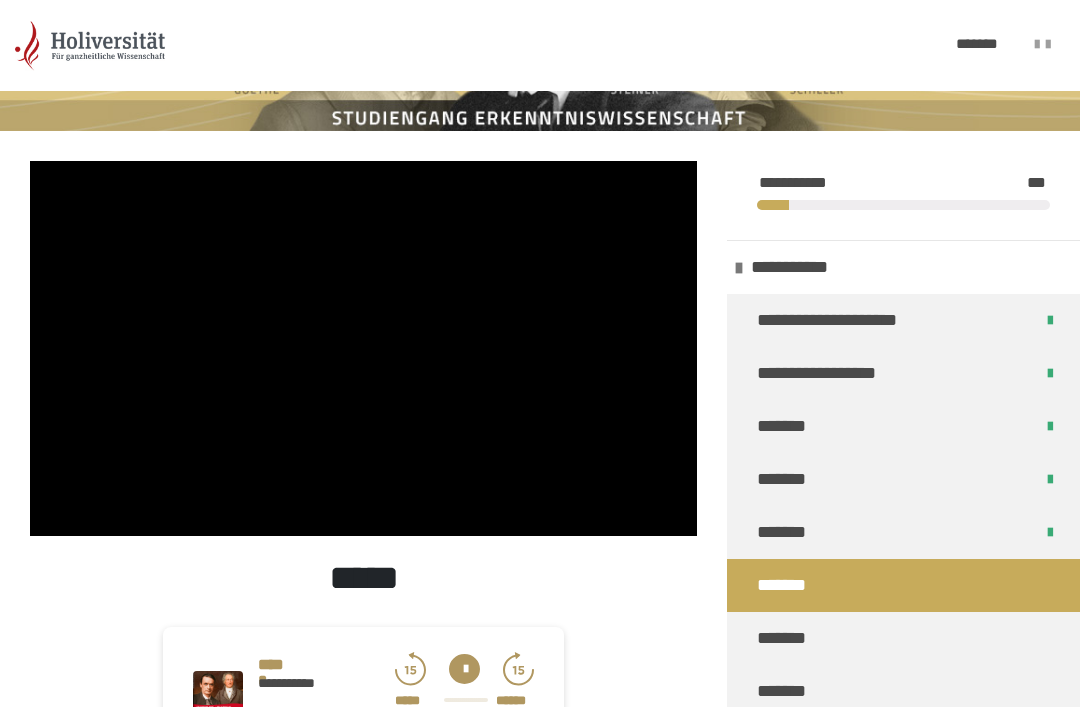 click on "[FIRST] [LAST] [STREET] [CITY] [STATE] [ZIP]" at bounding box center (363, 696) 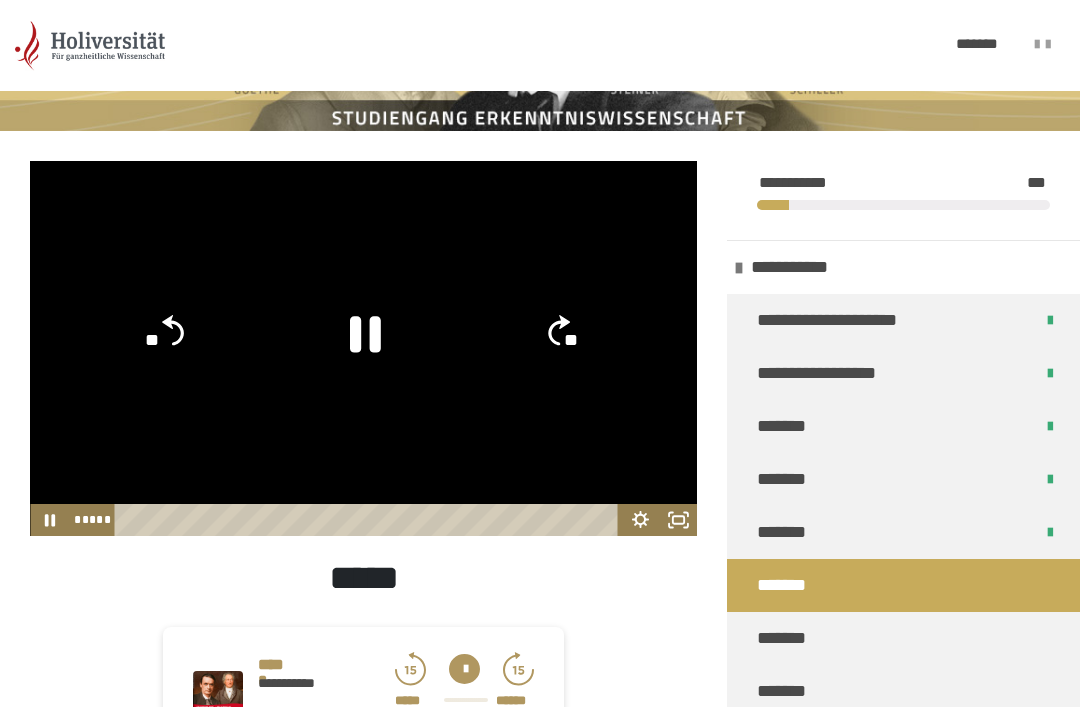 click 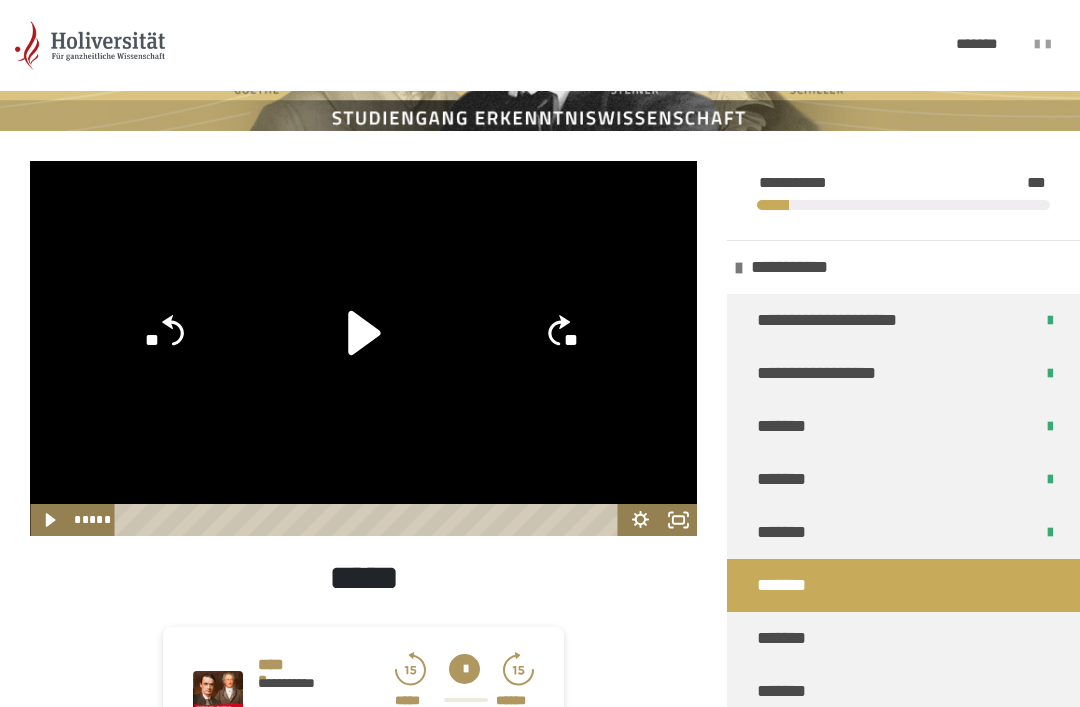 click 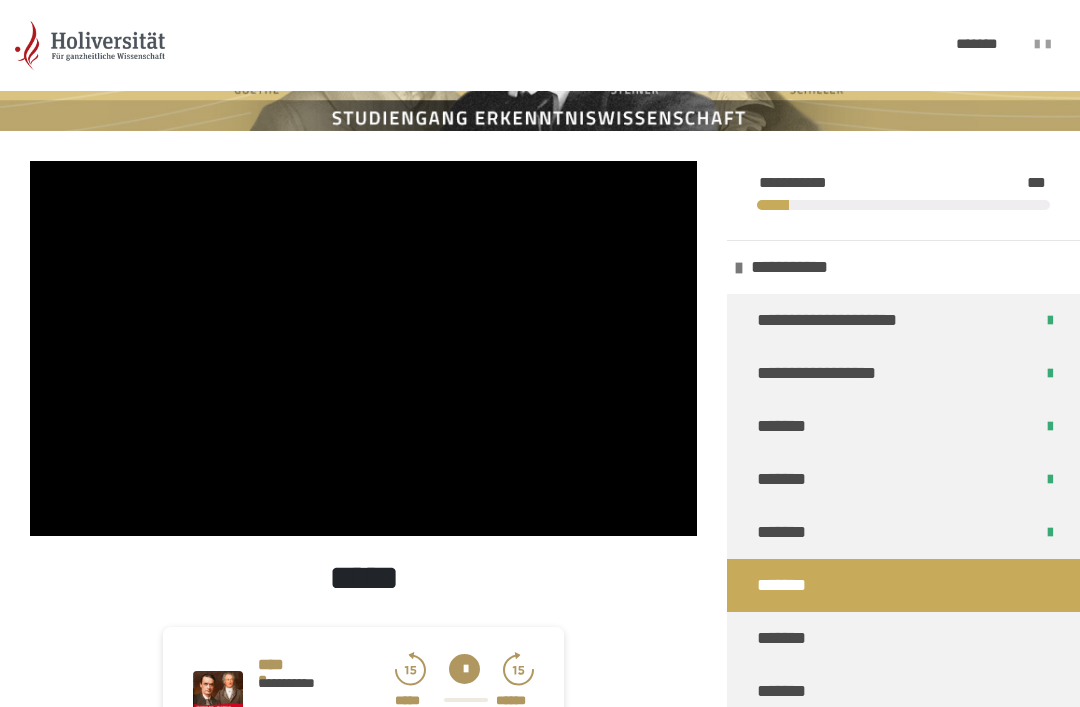 click at bounding box center (363, 348) 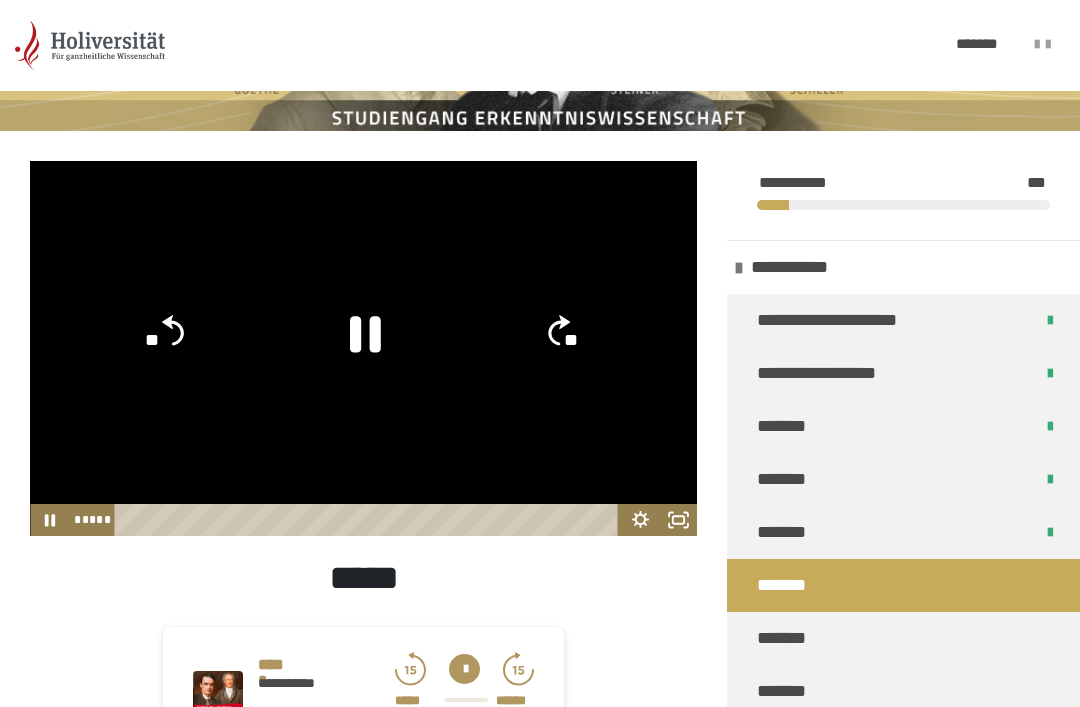 click 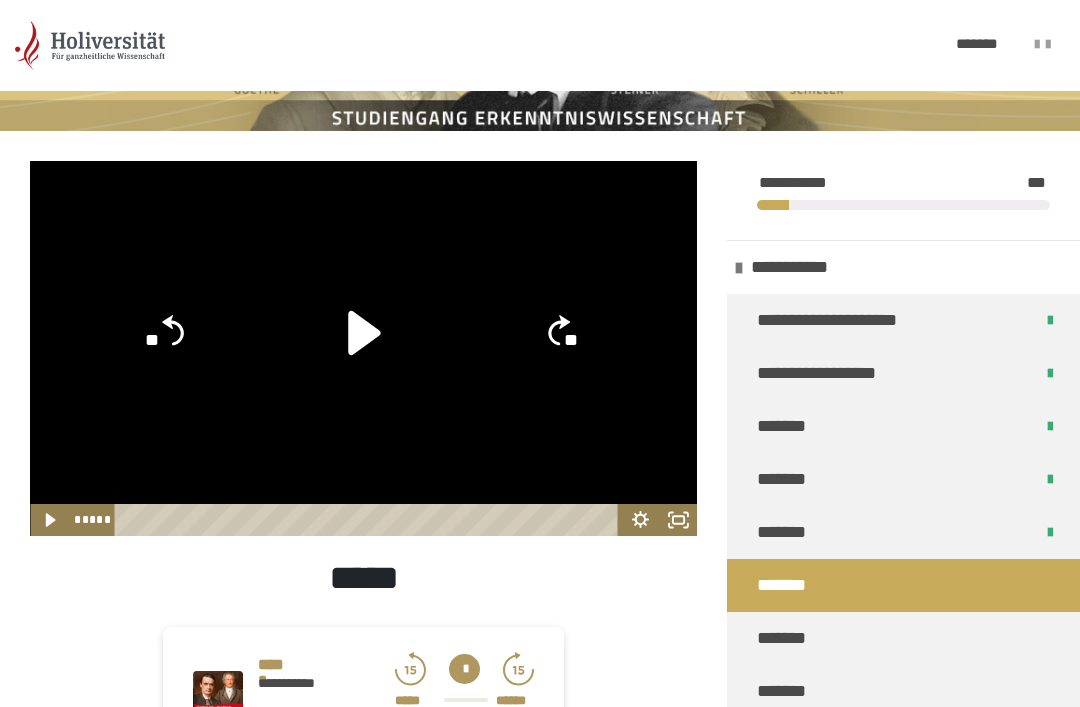 click 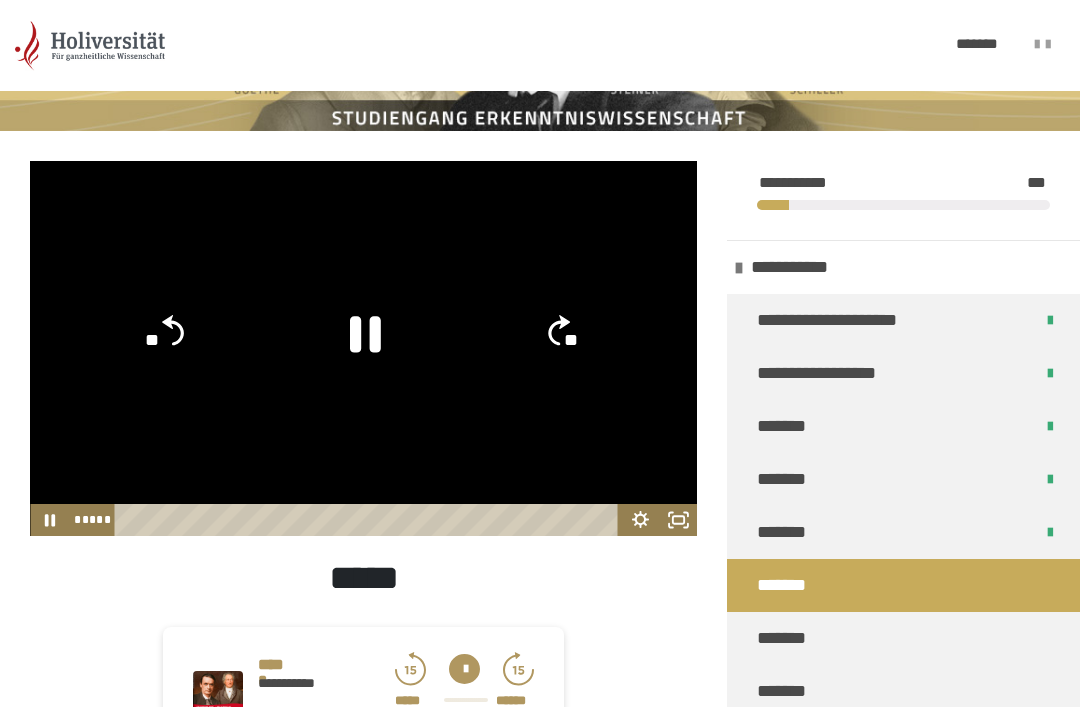 click 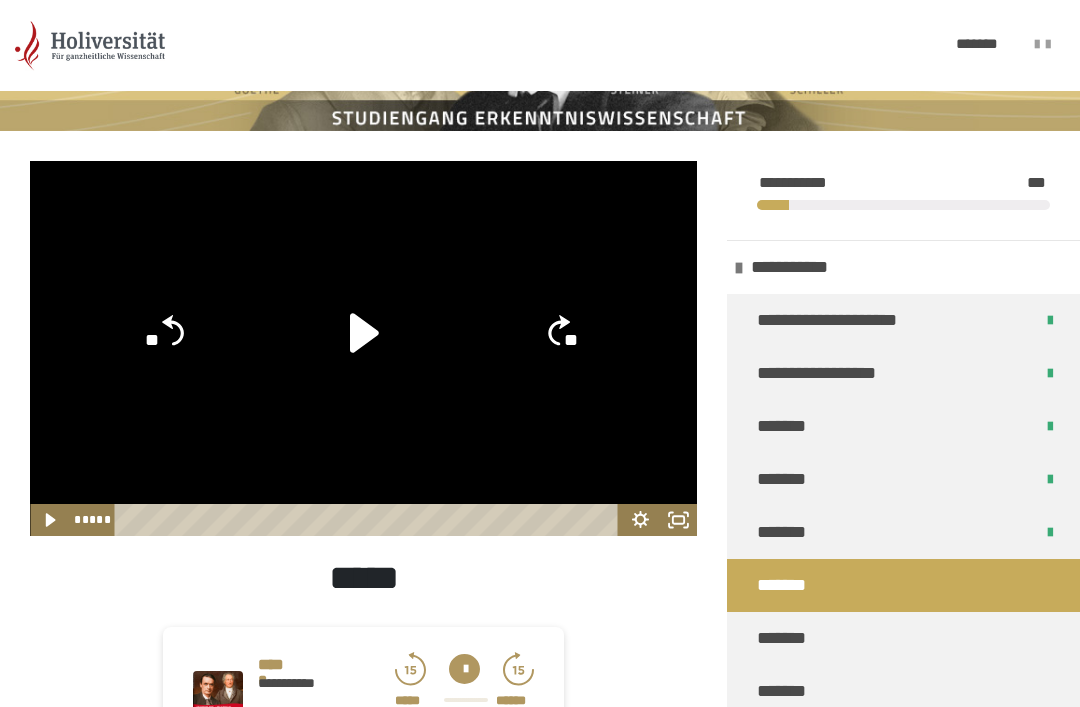 click 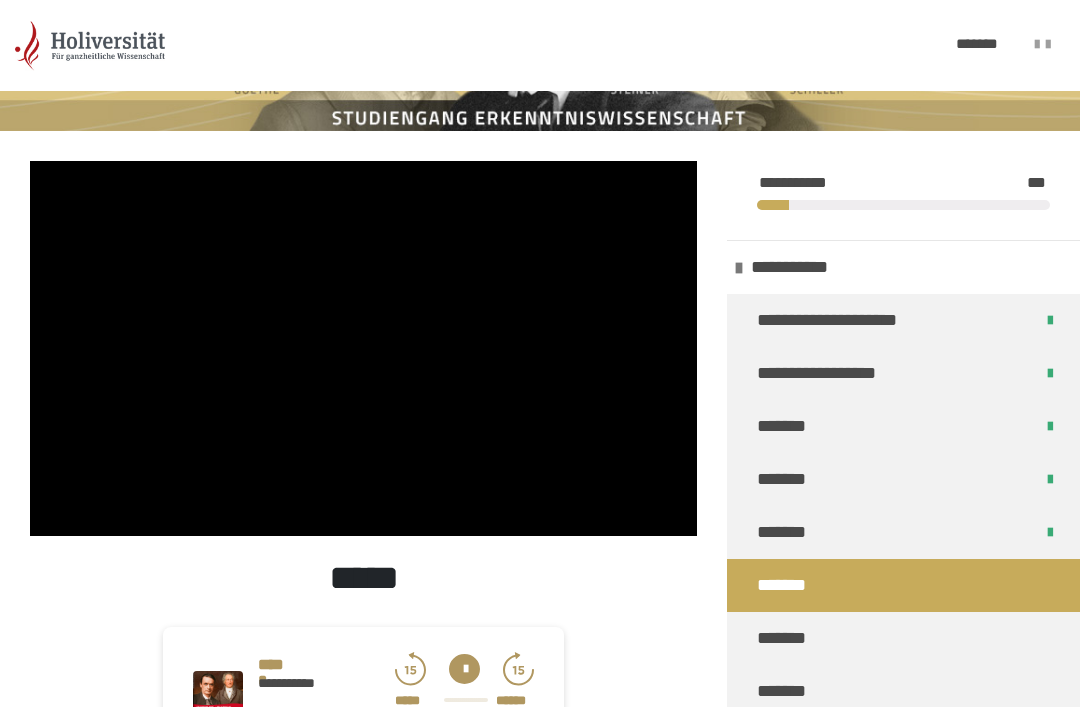 click at bounding box center [363, 348] 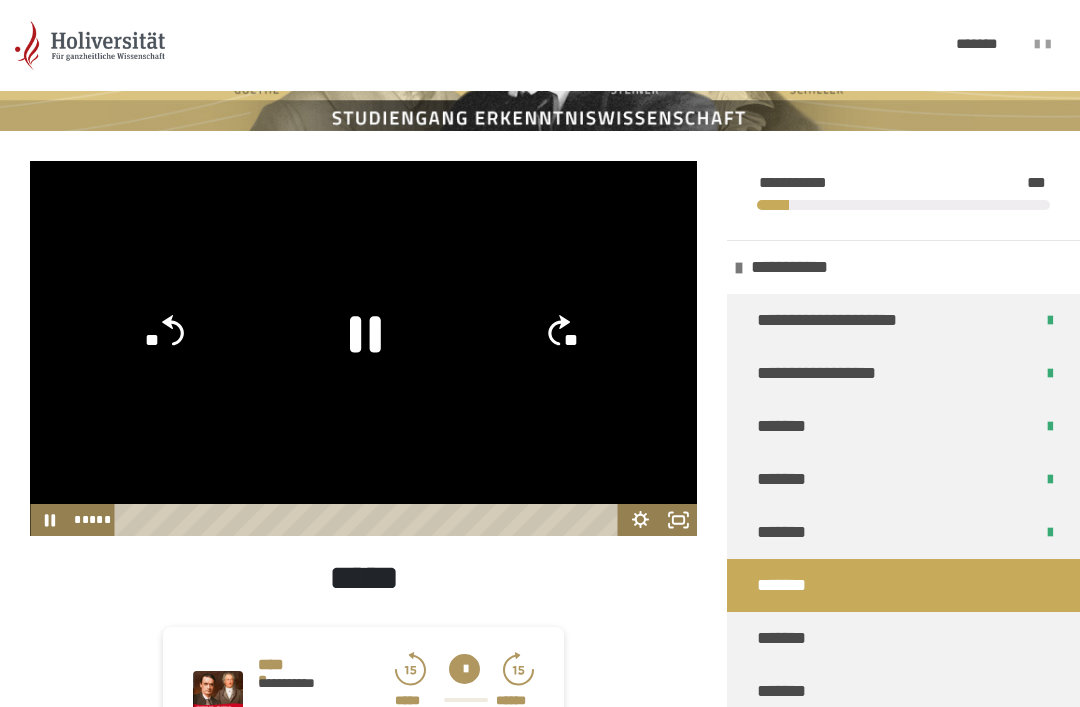 click 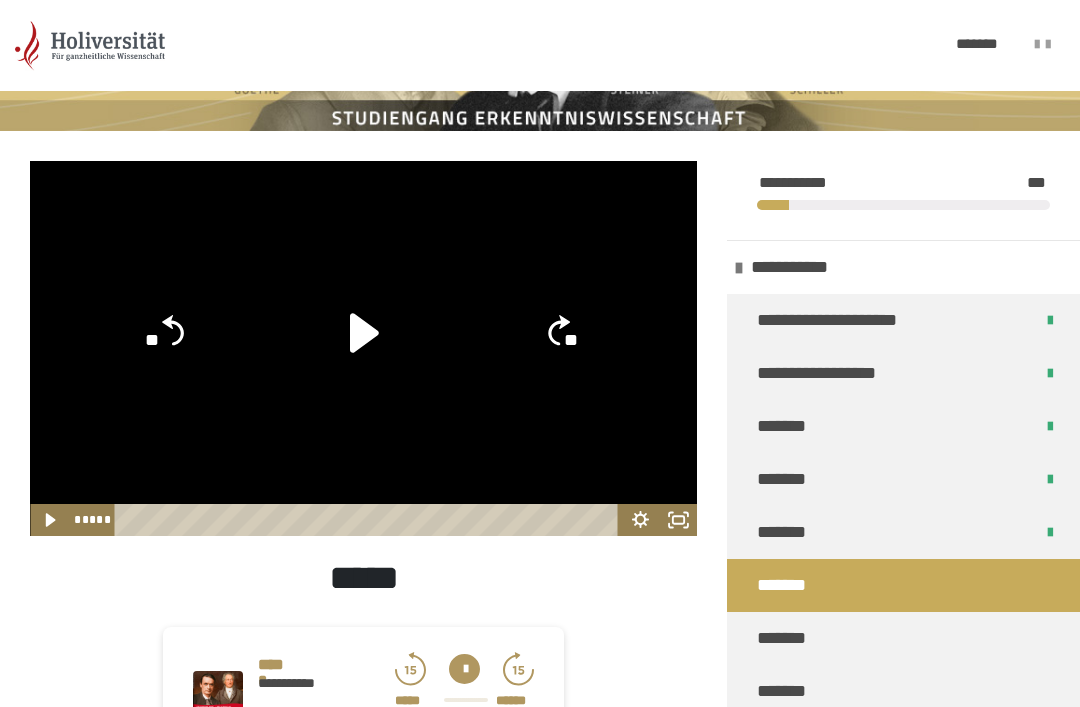 click 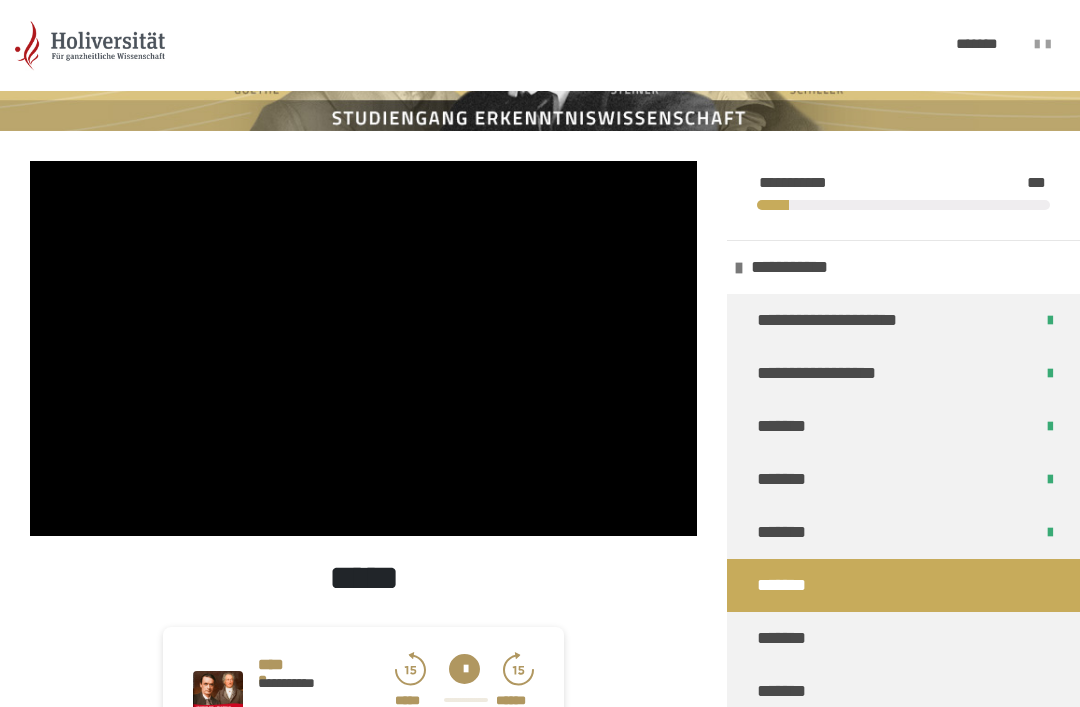 click at bounding box center (363, 348) 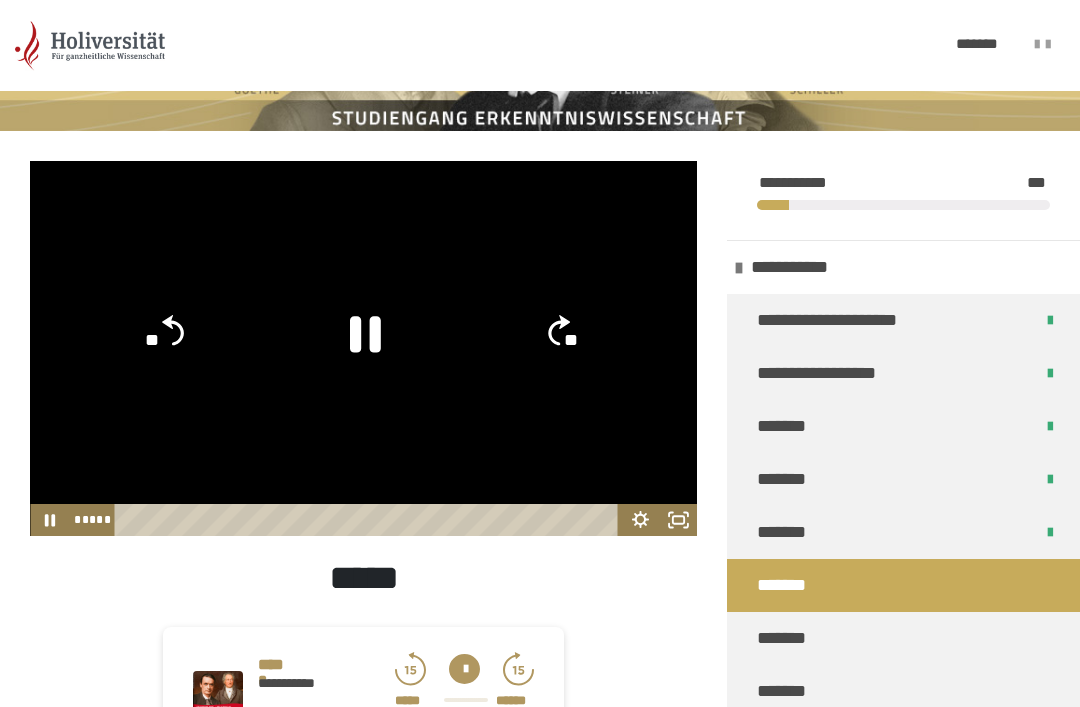 click 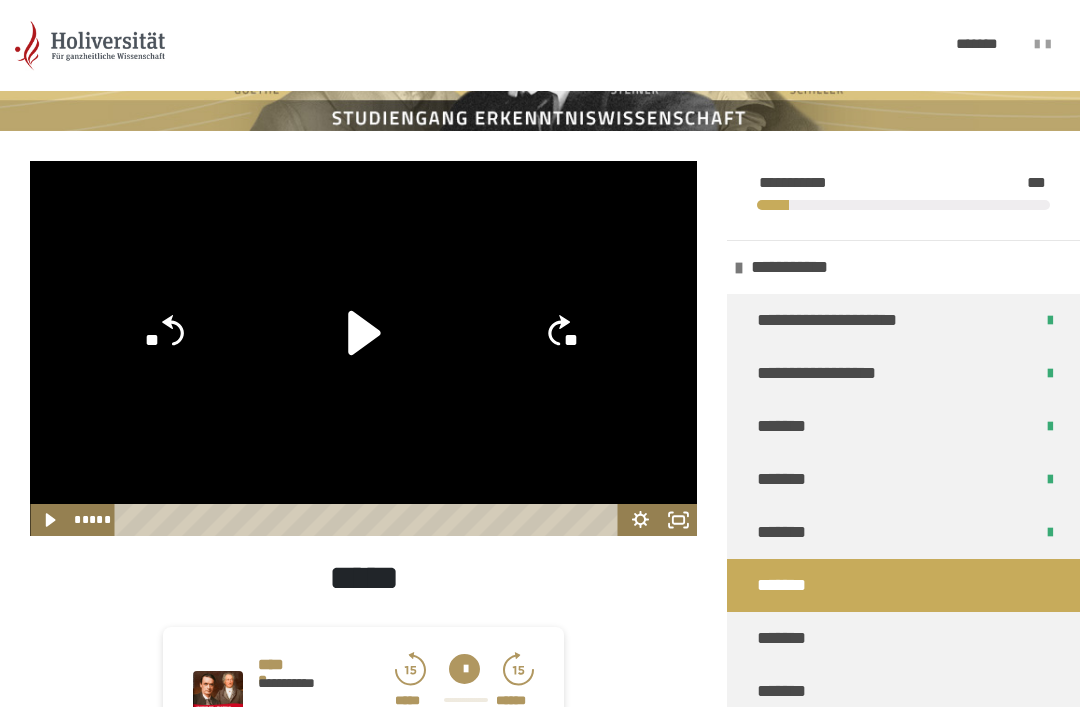 click 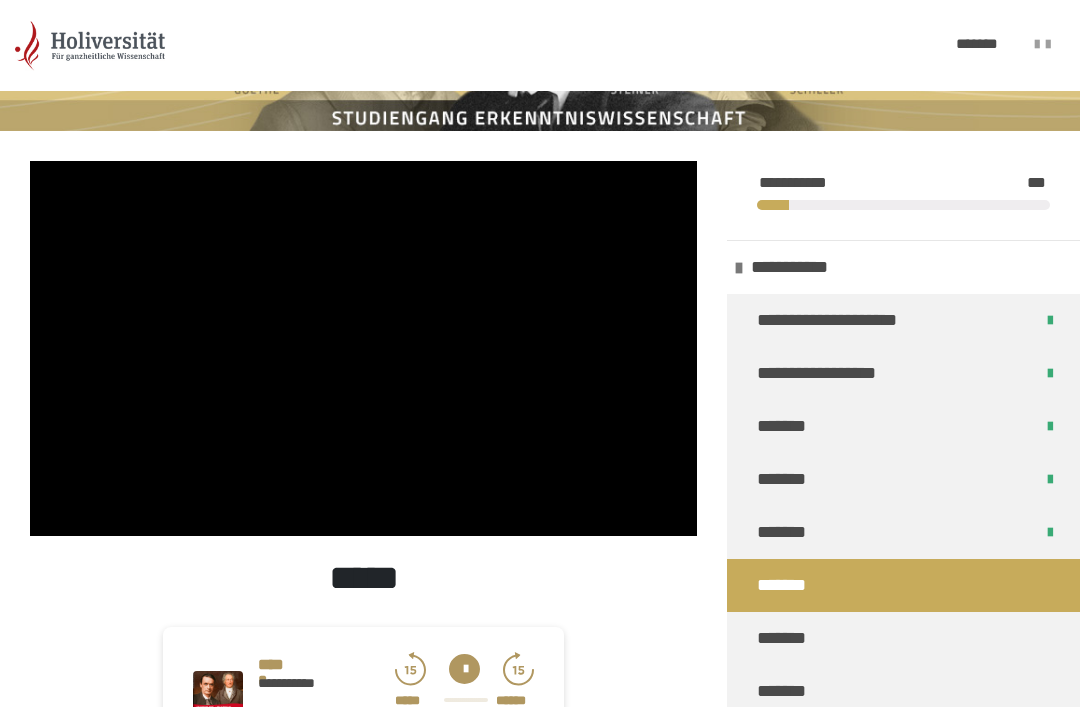 click at bounding box center (363, 348) 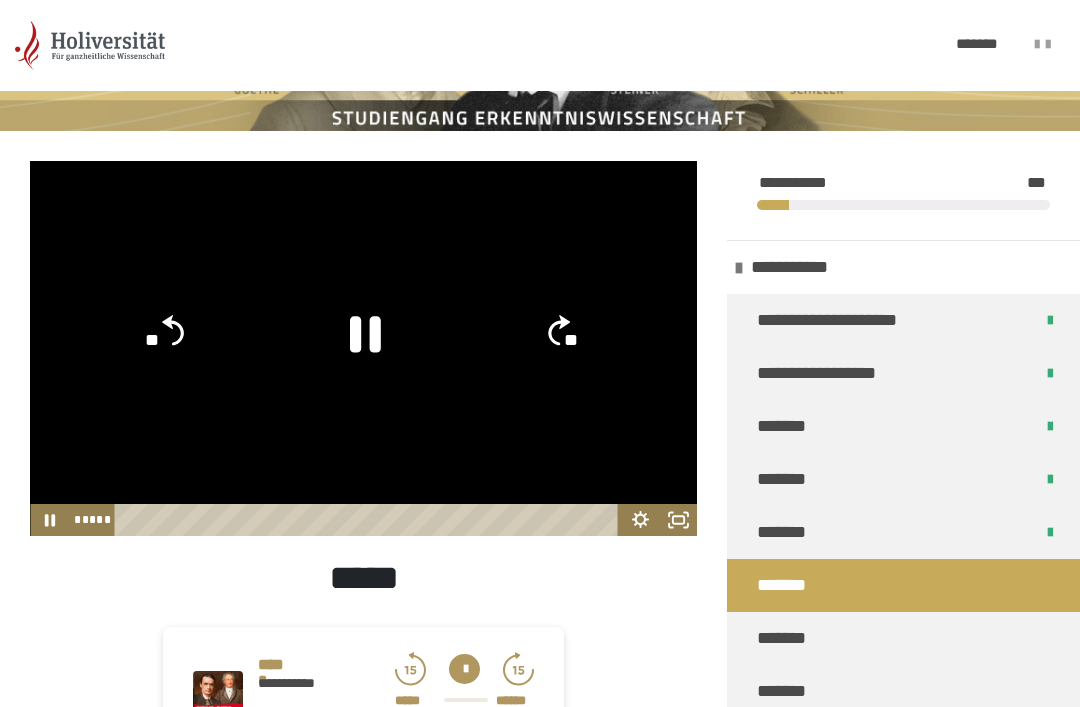 click 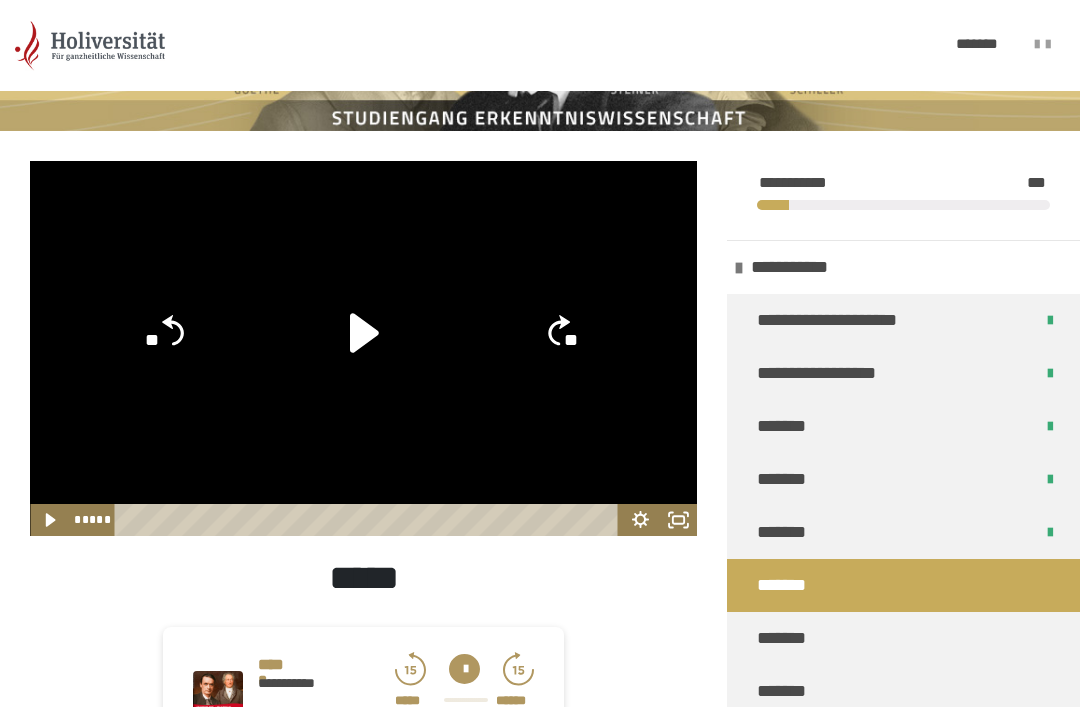 click 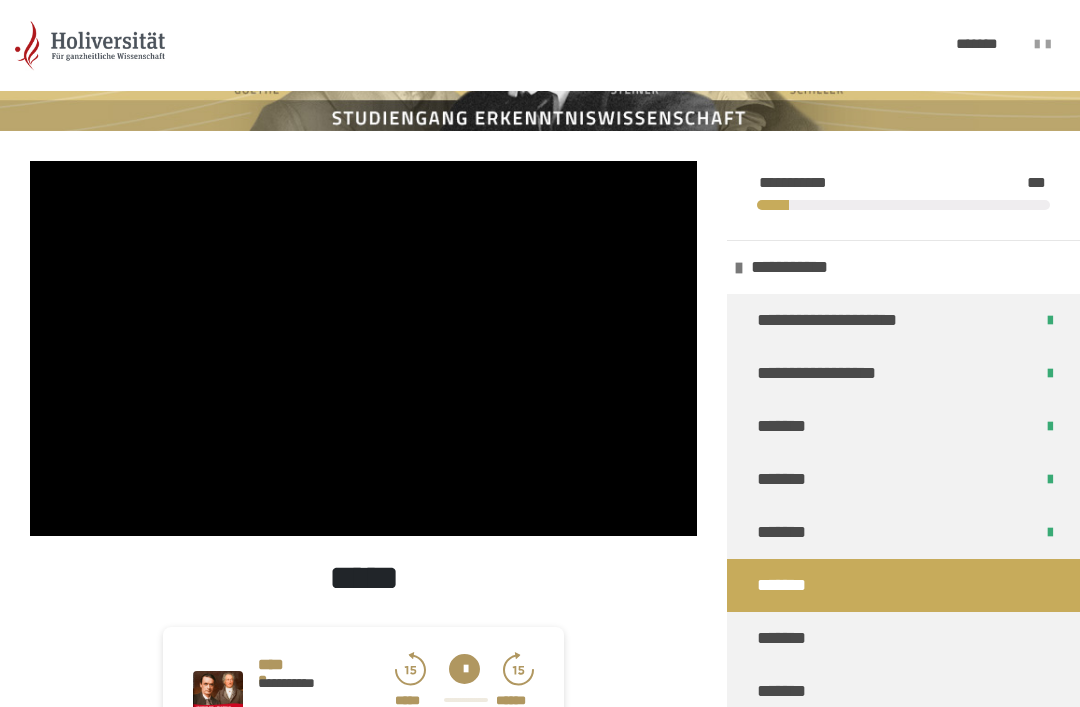 click on "[FIRST] [LAST] [STREET] [CITY] [STATE] [ZIP]" at bounding box center [540, 1433] 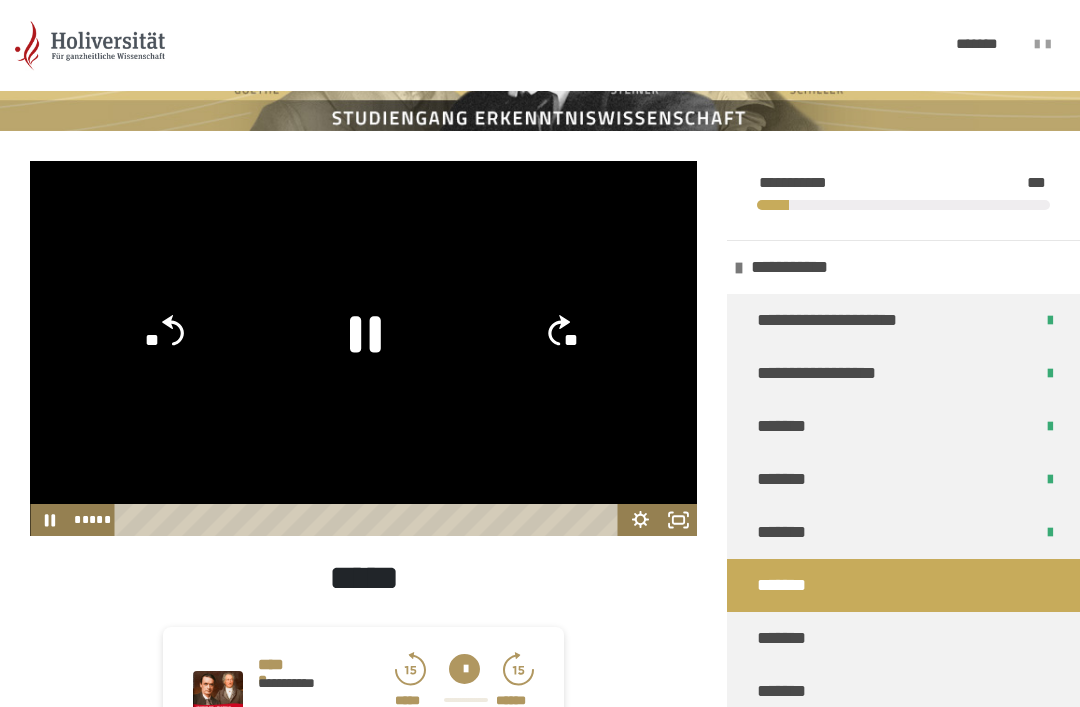 click 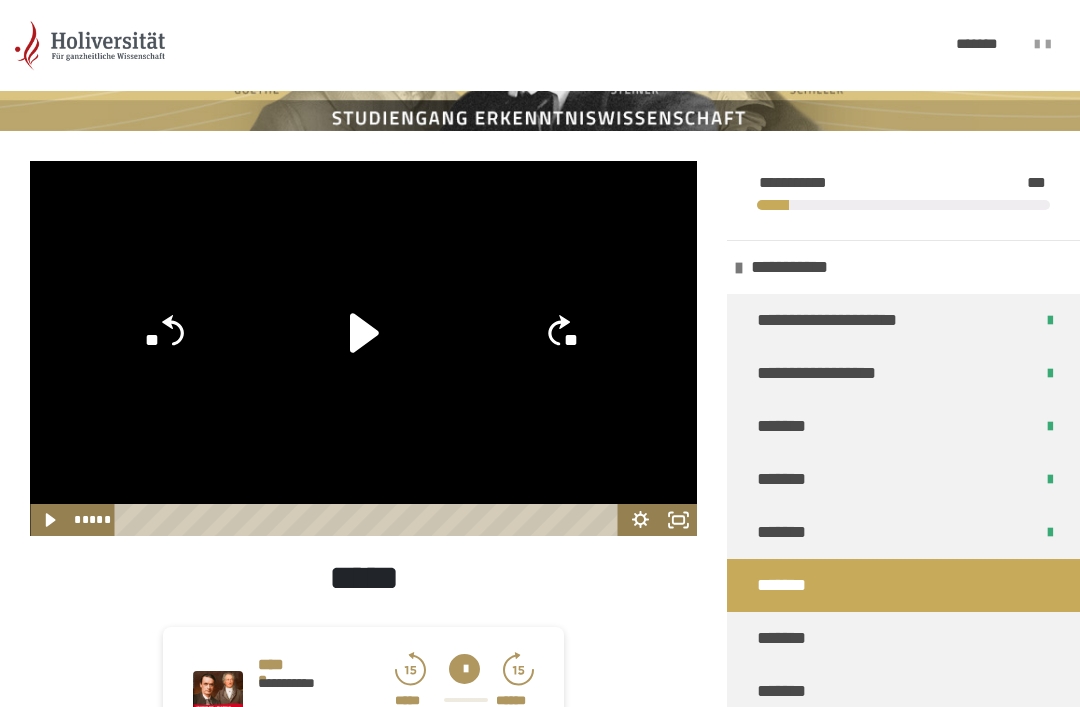 click 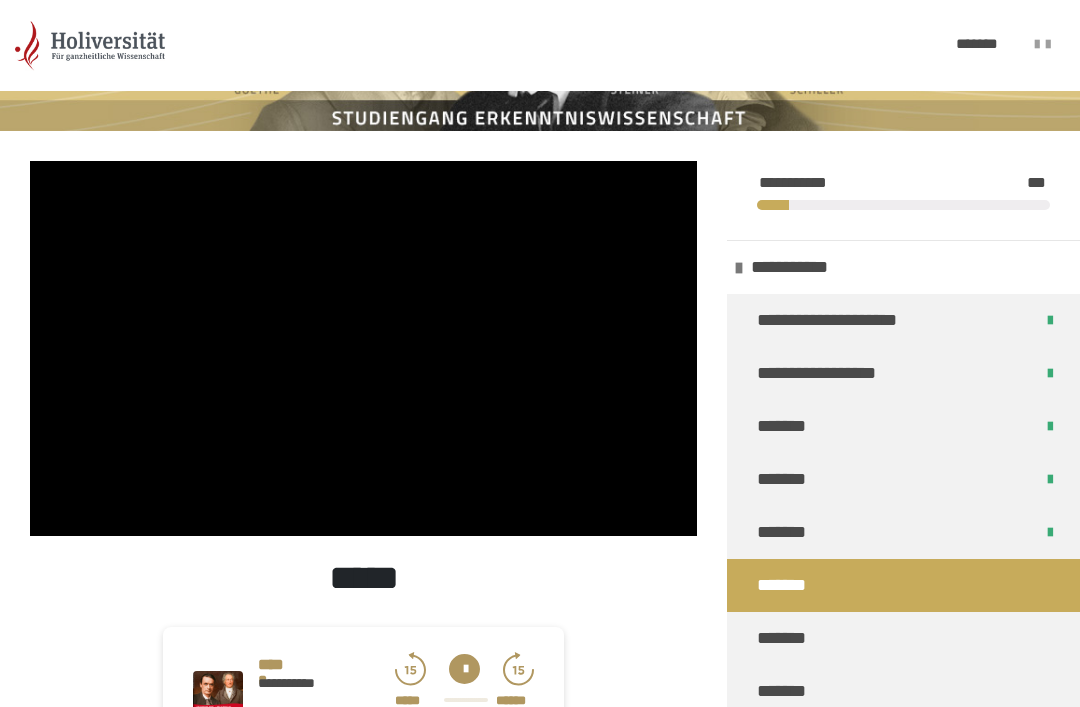 click at bounding box center [363, 348] 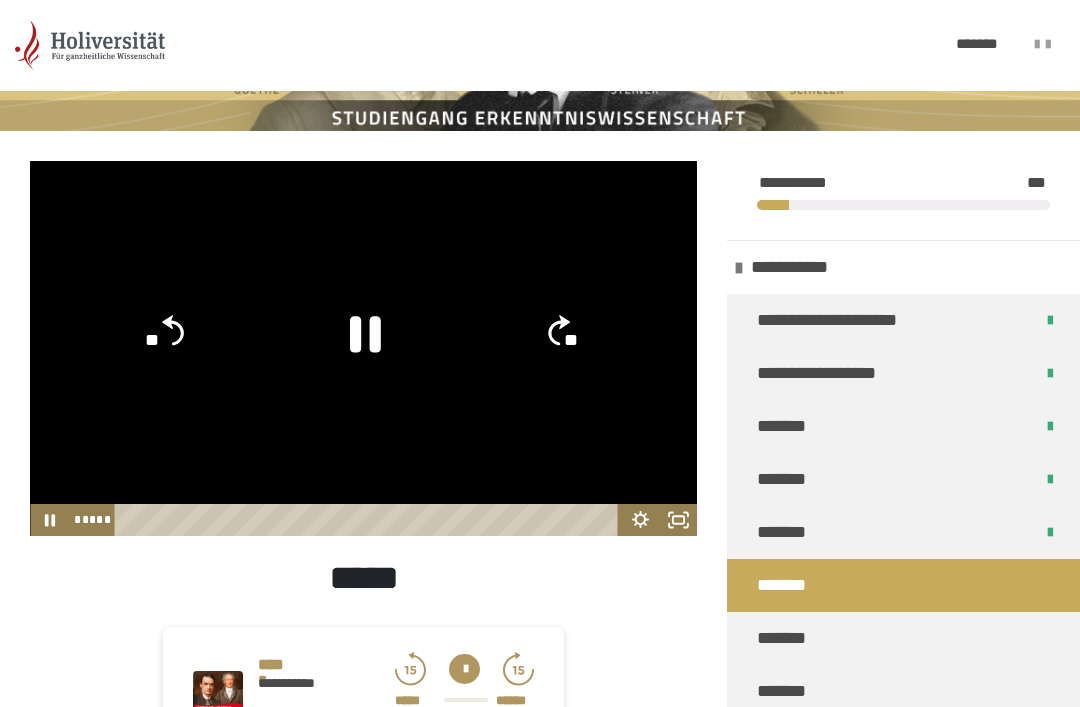 click 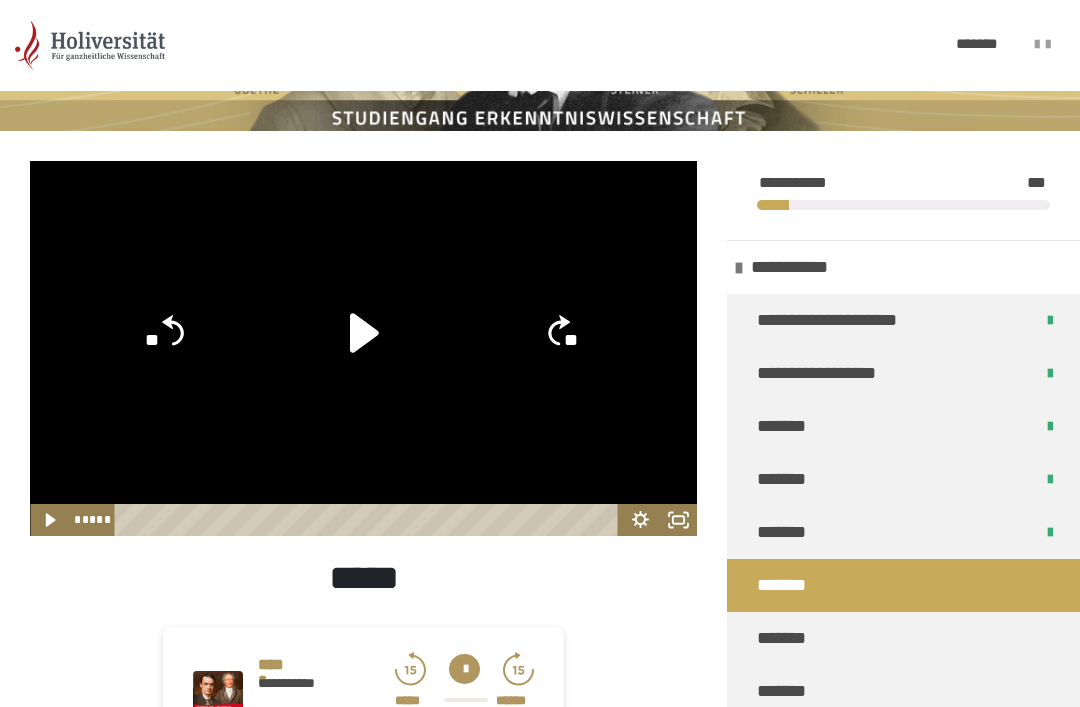 click 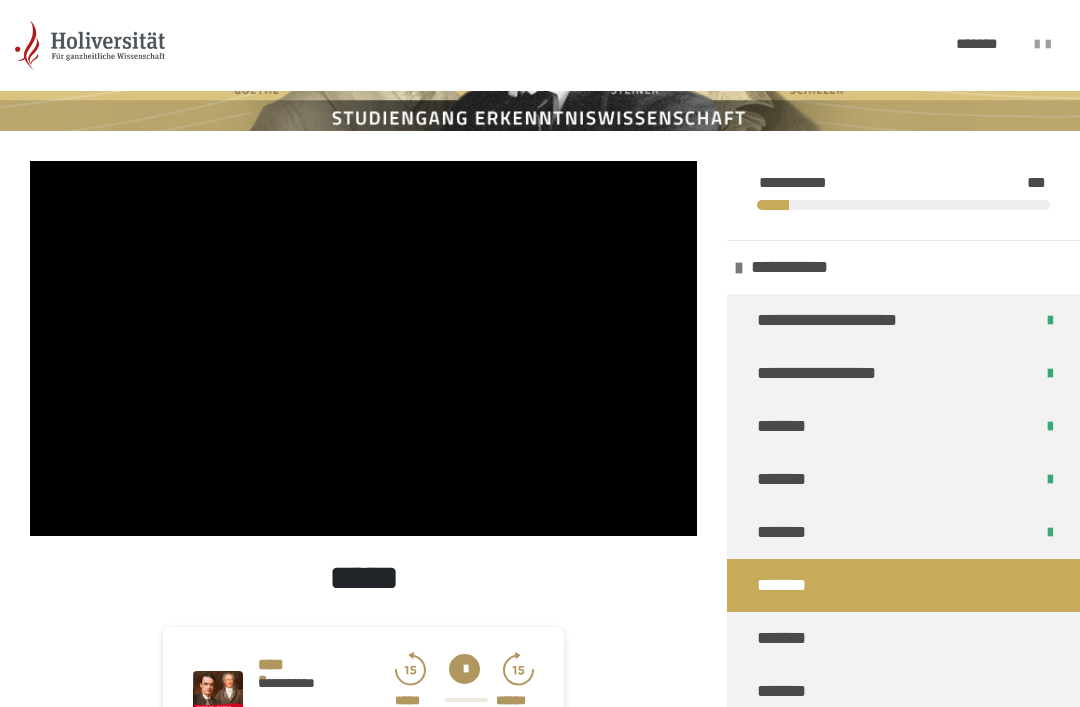 click at bounding box center (363, 348) 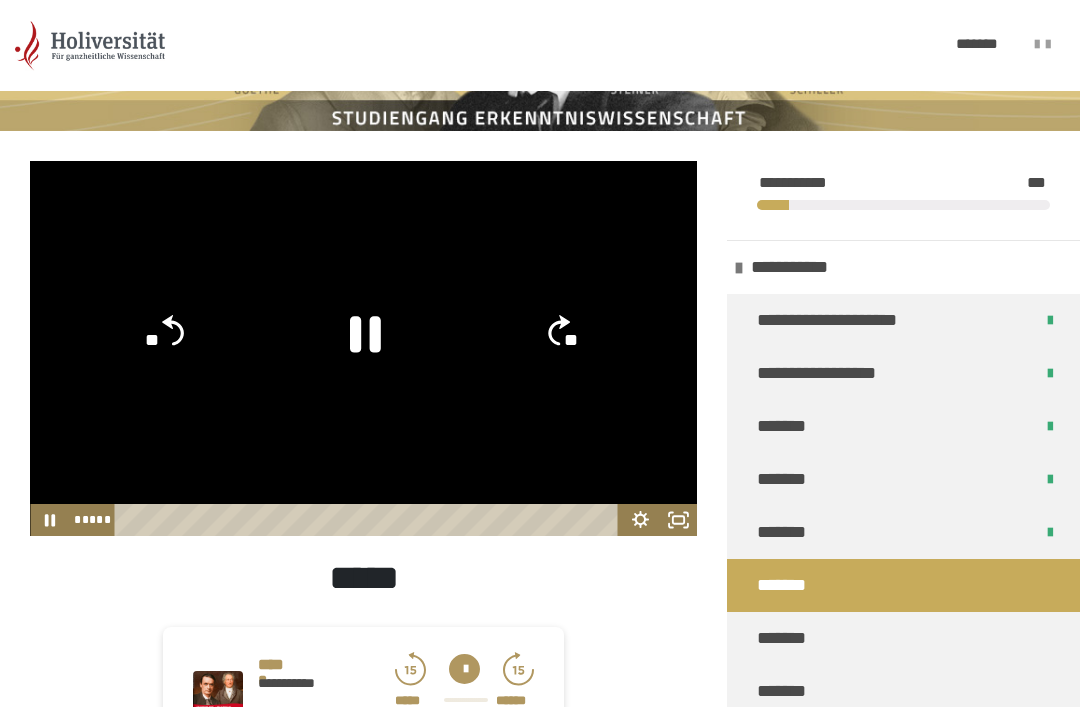 click 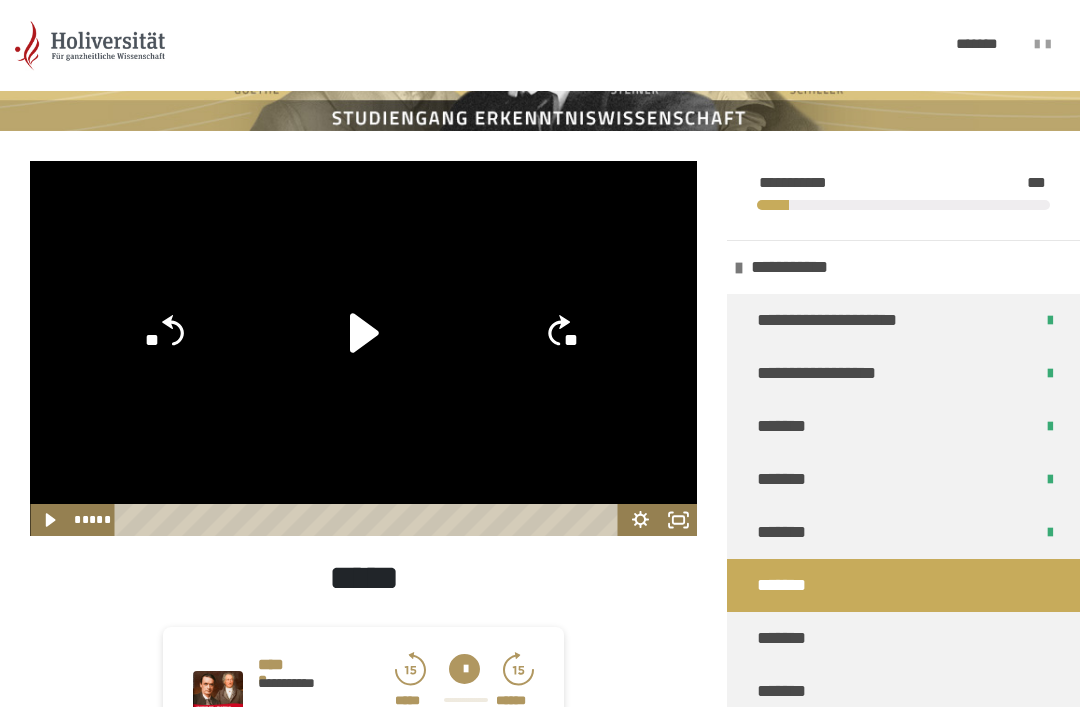 click 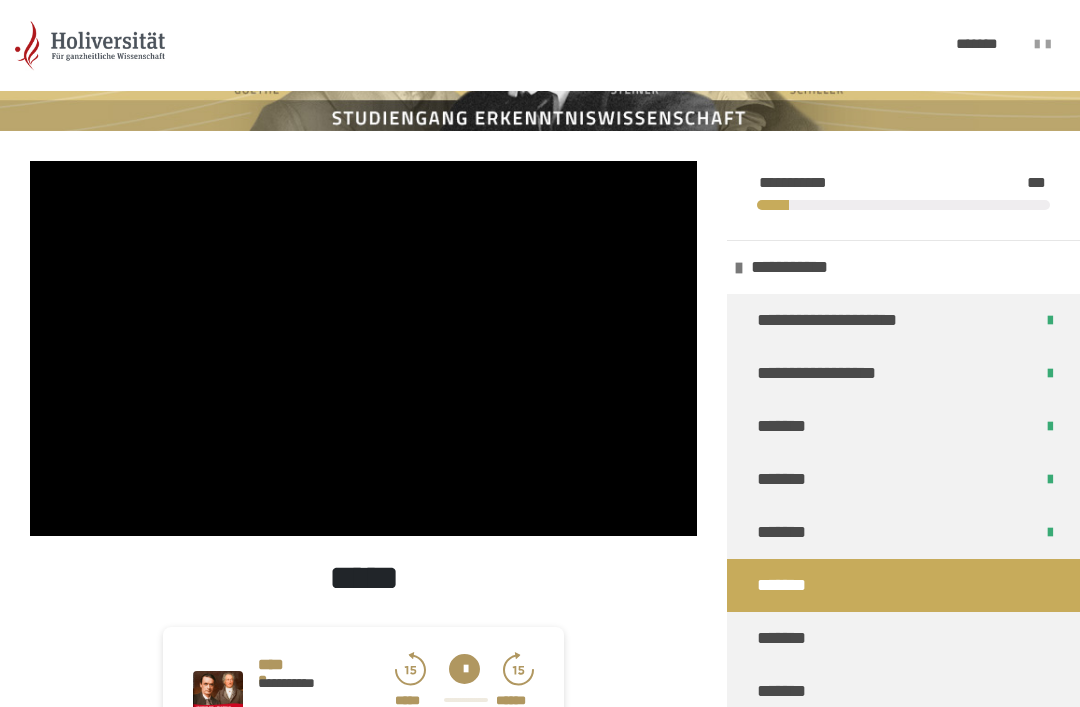 click at bounding box center [363, 348] 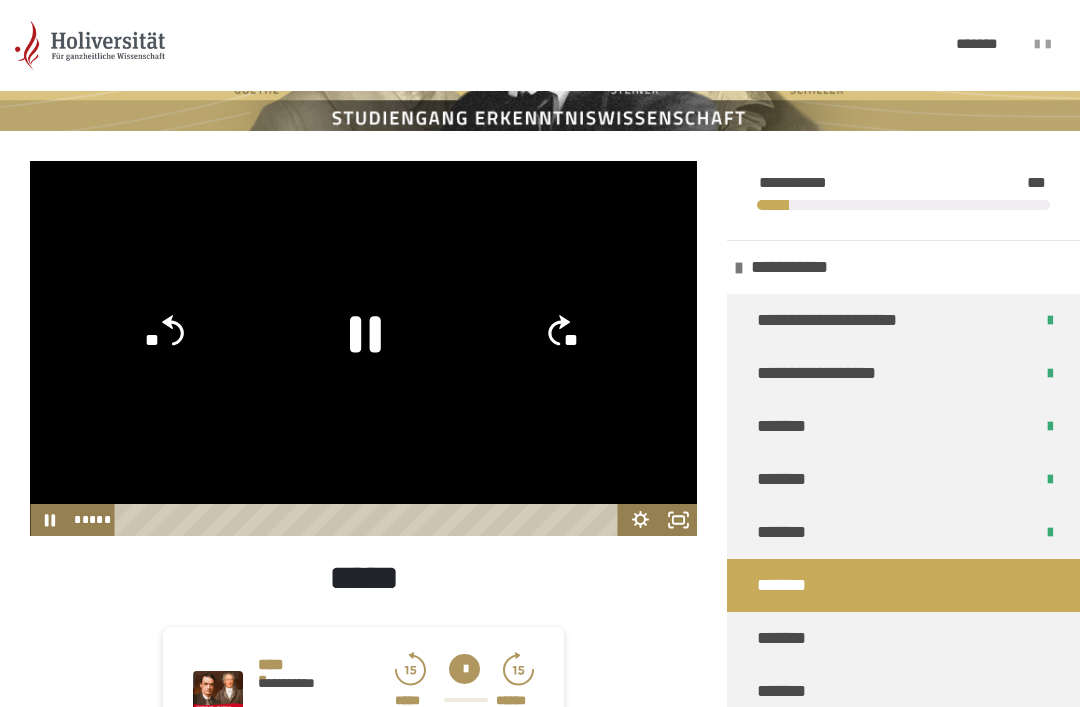 click 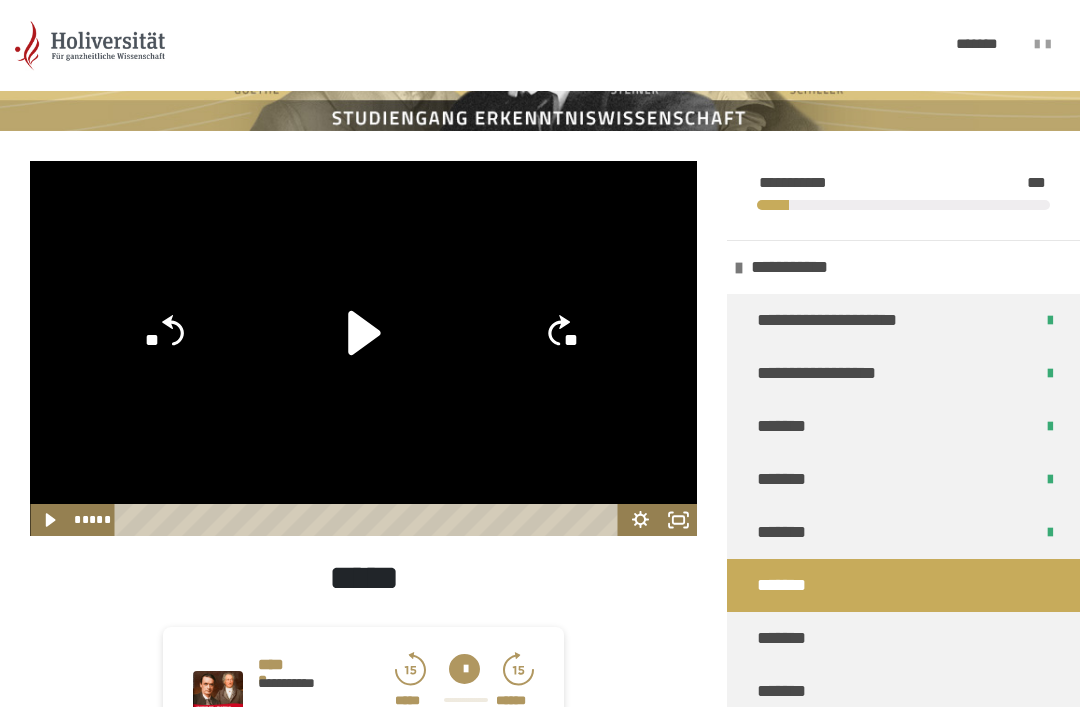 click 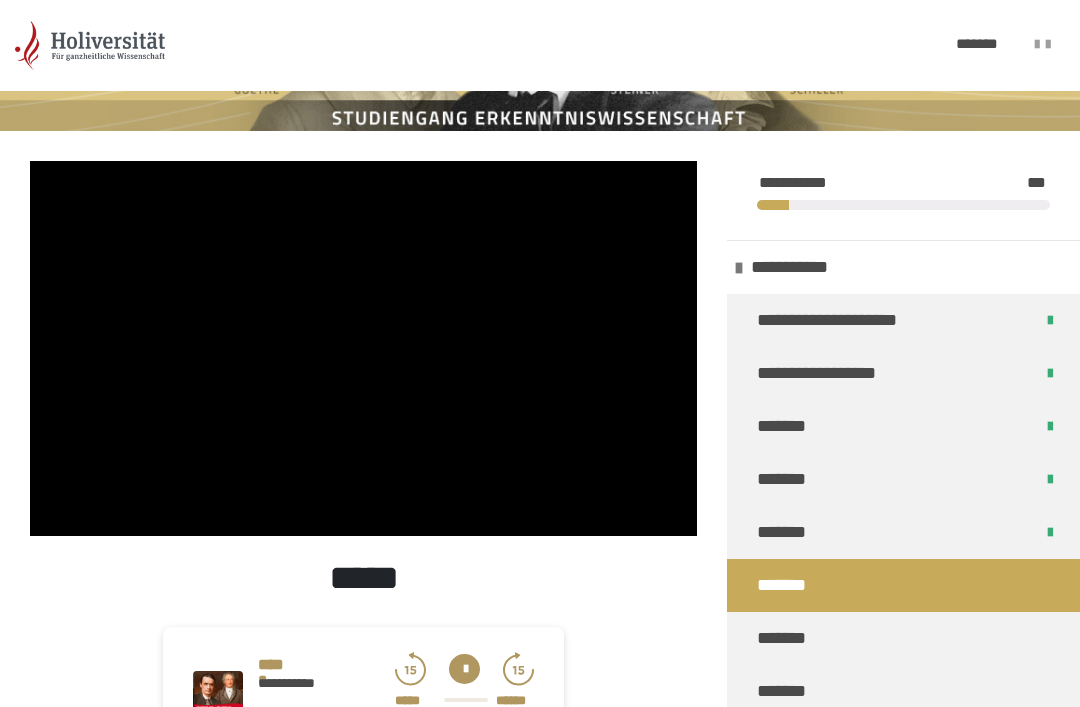 click at bounding box center (363, 348) 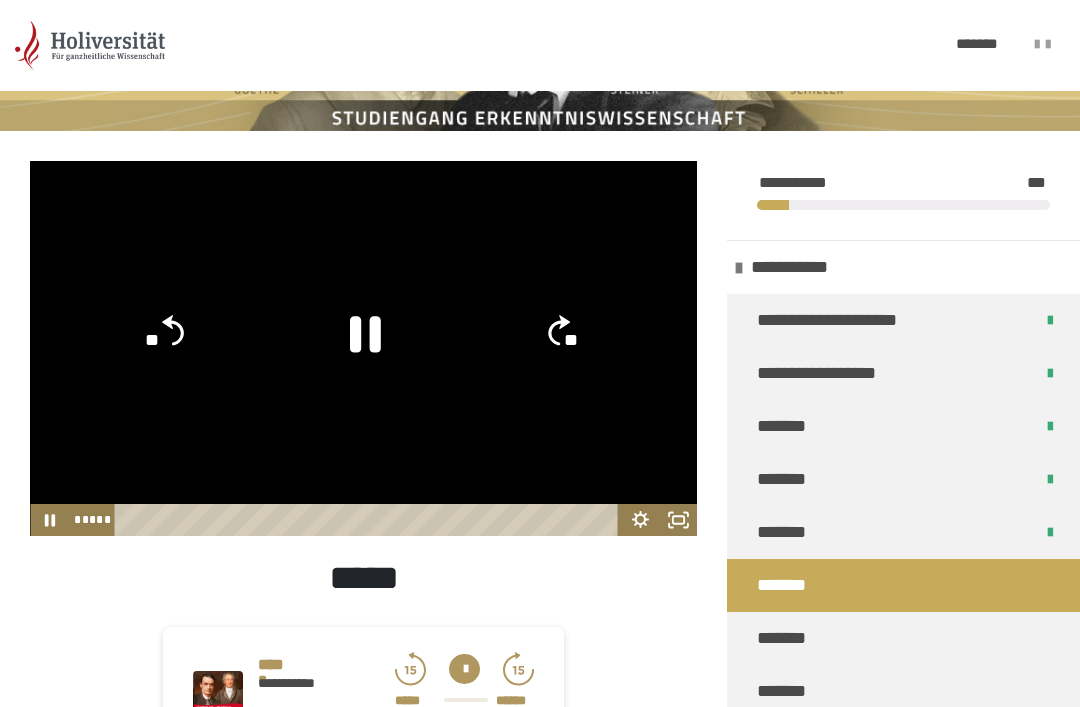 click 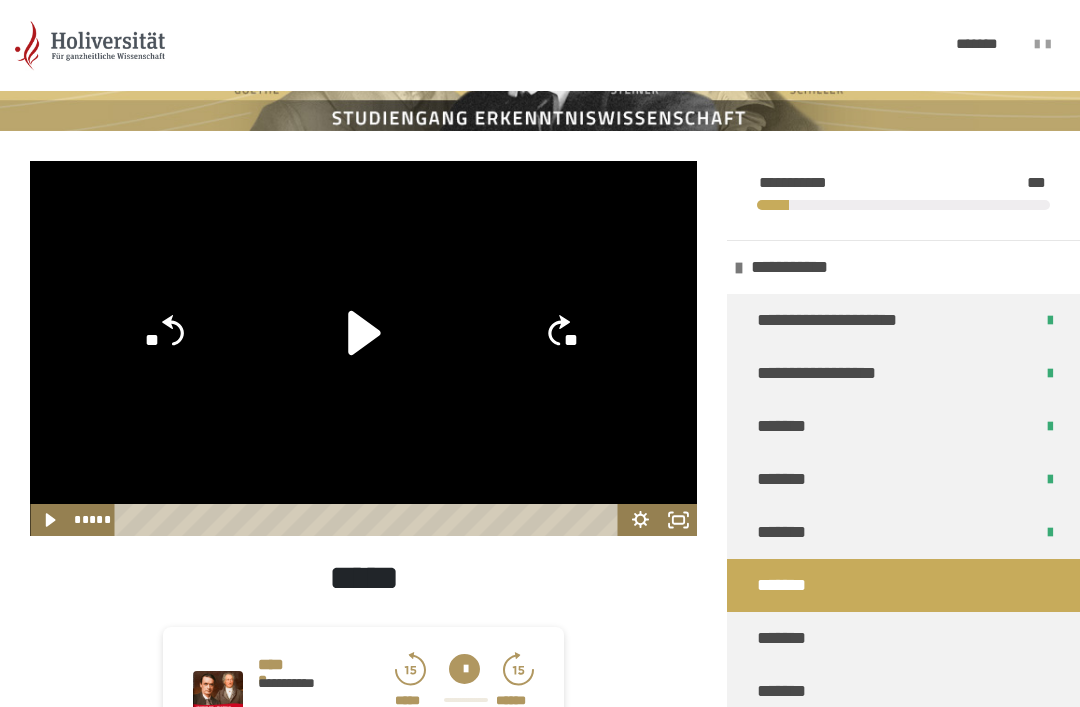 click 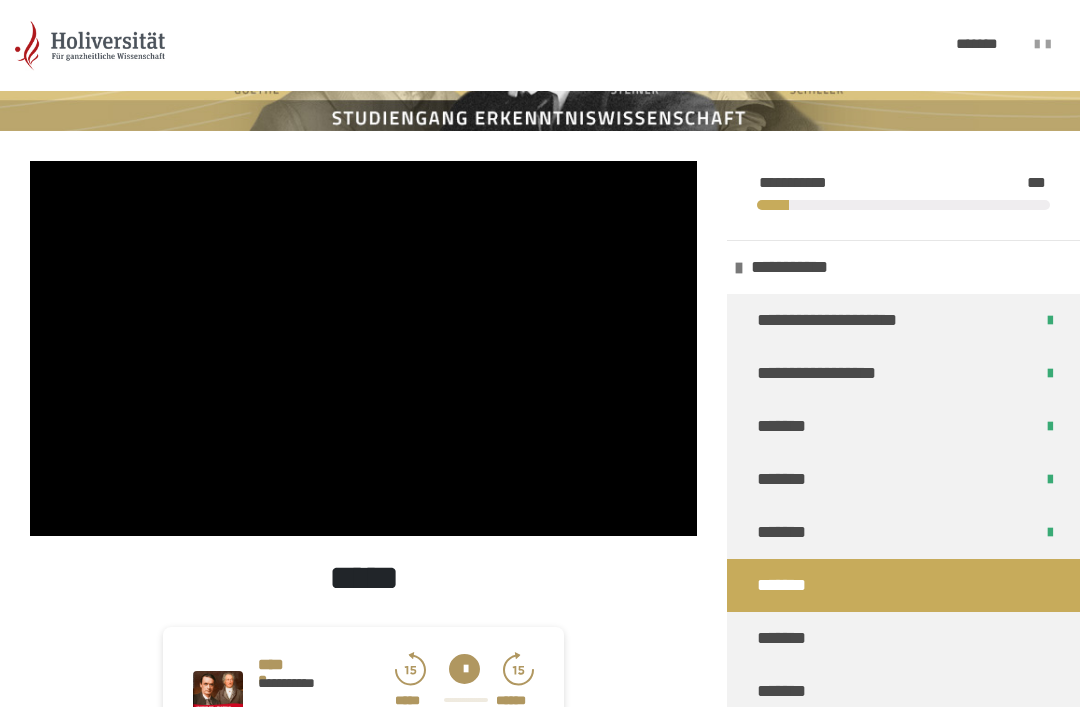 click at bounding box center (363, 348) 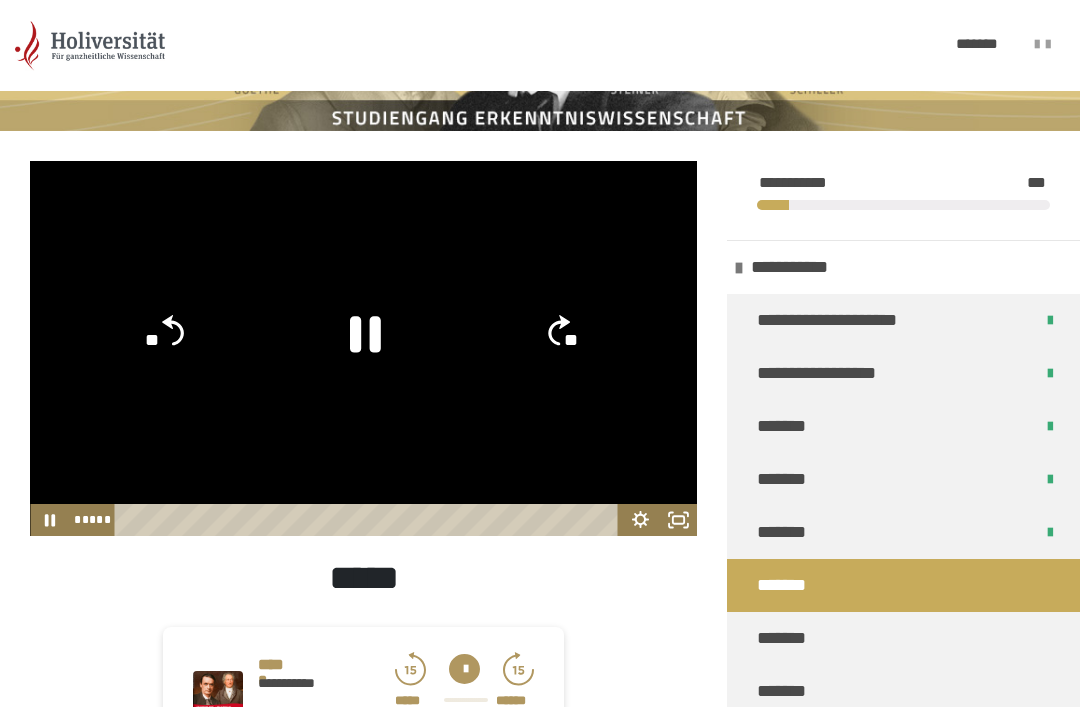click 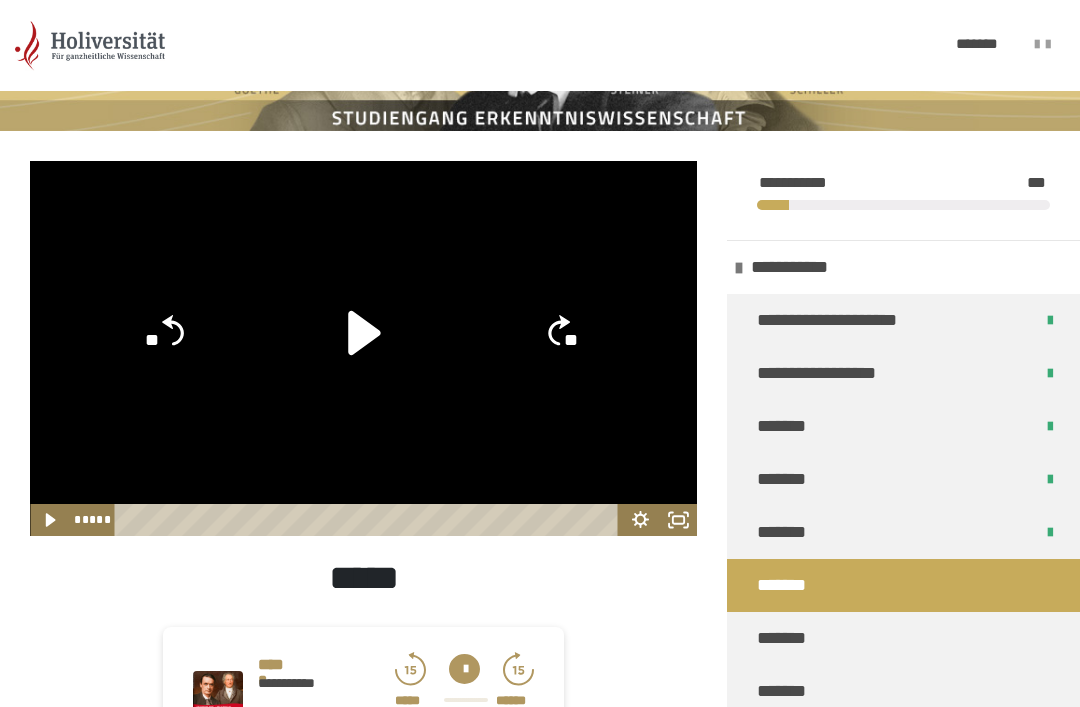 click 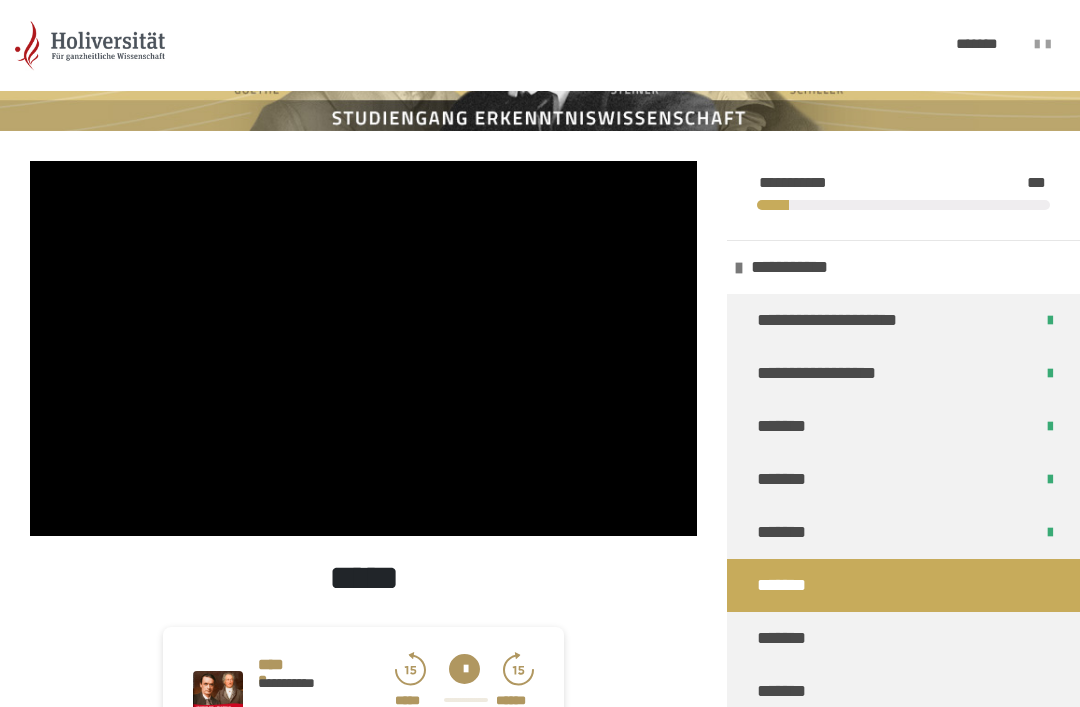 click at bounding box center [363, 348] 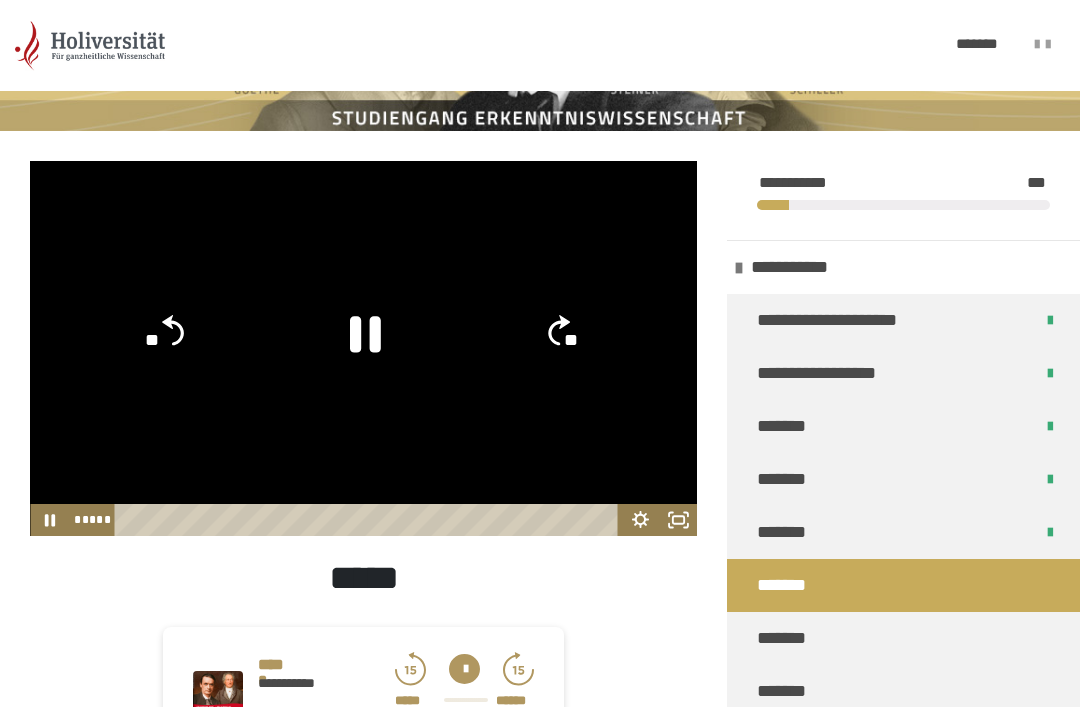 click 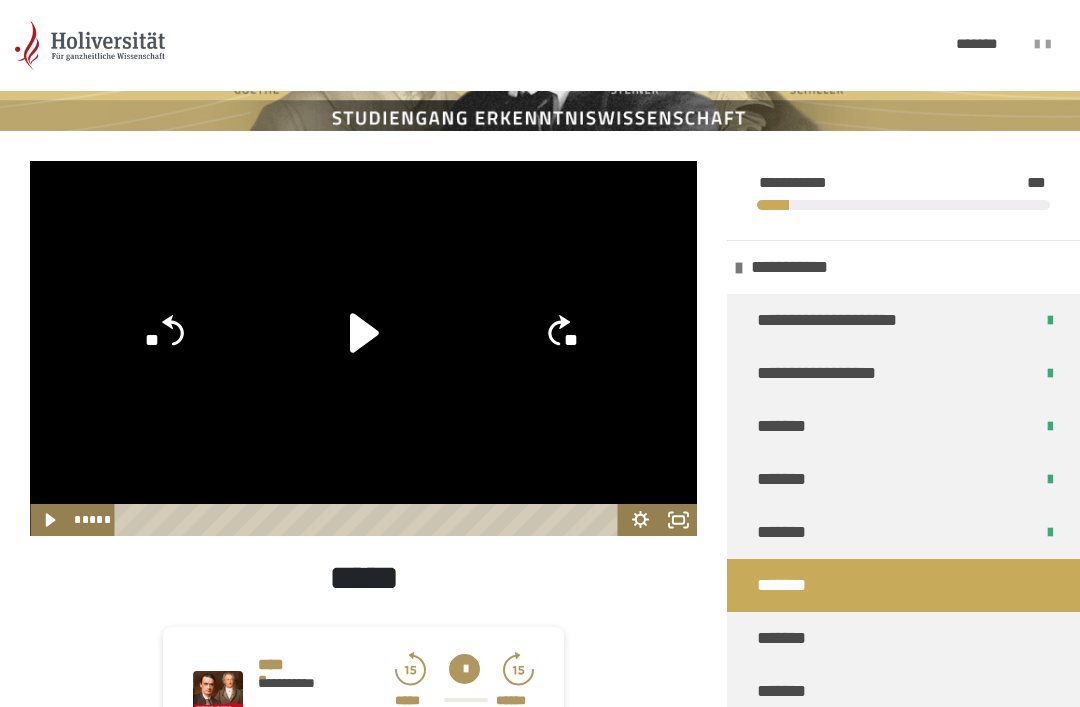 click 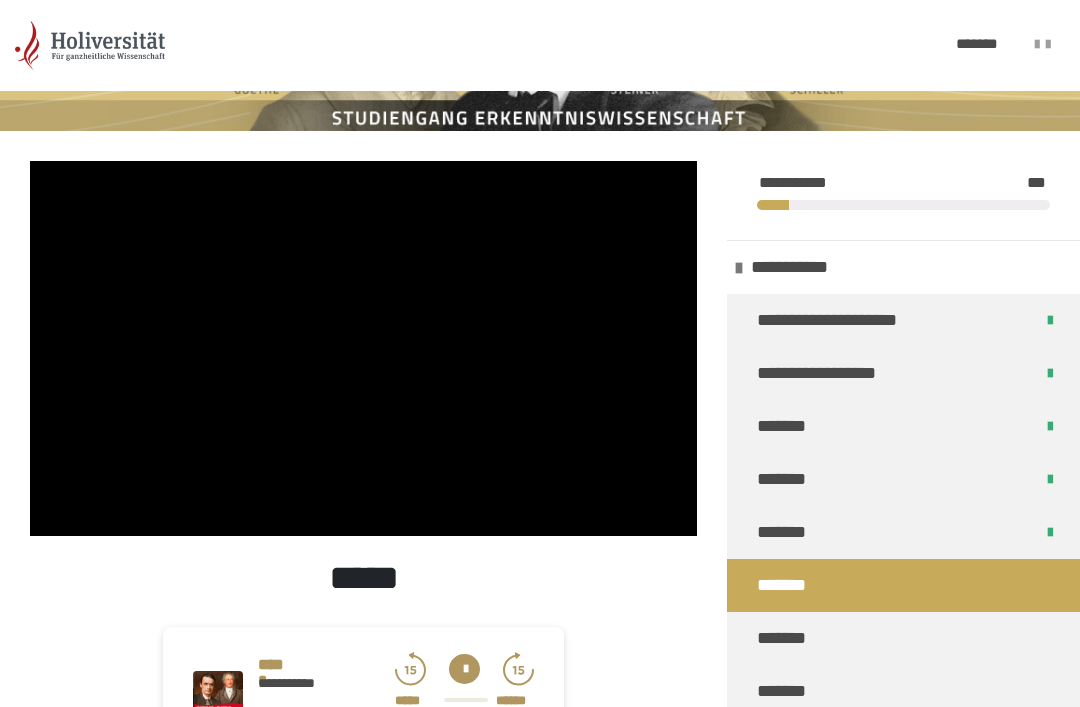 click at bounding box center [363, 348] 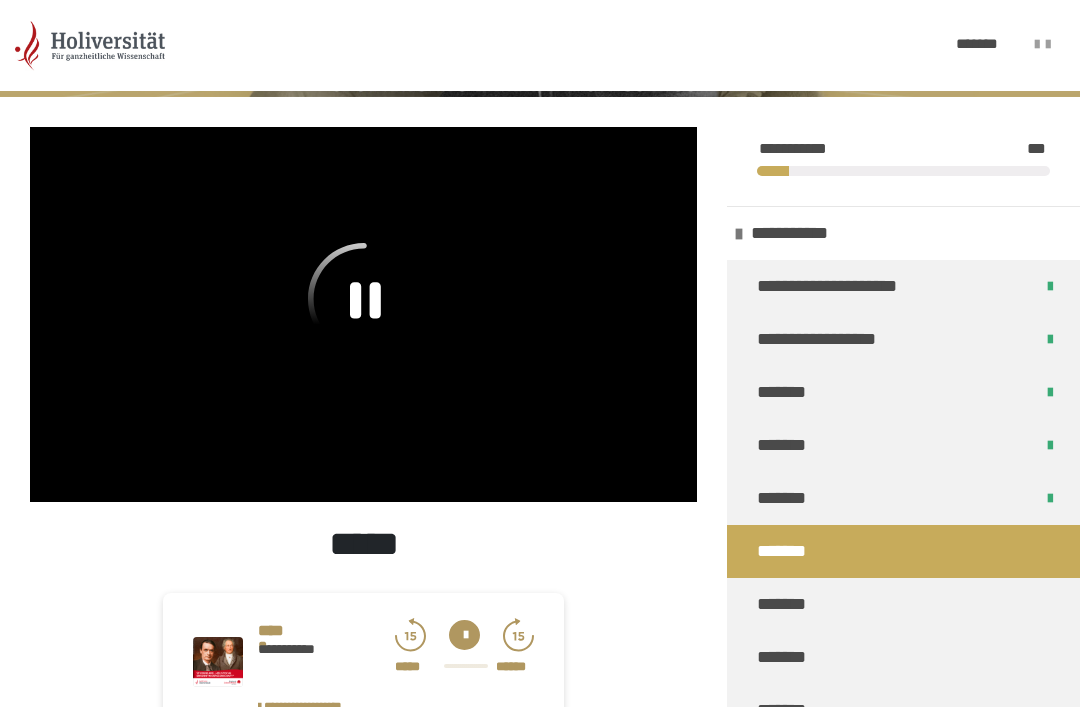 scroll, scrollTop: 273, scrollLeft: 0, axis: vertical 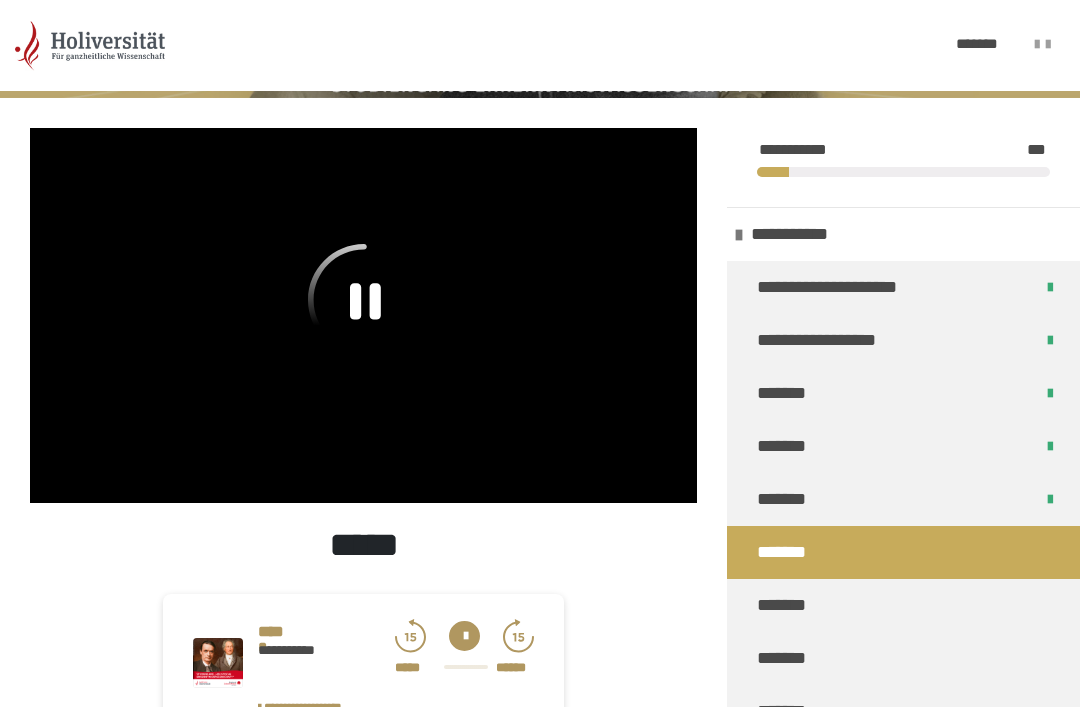click 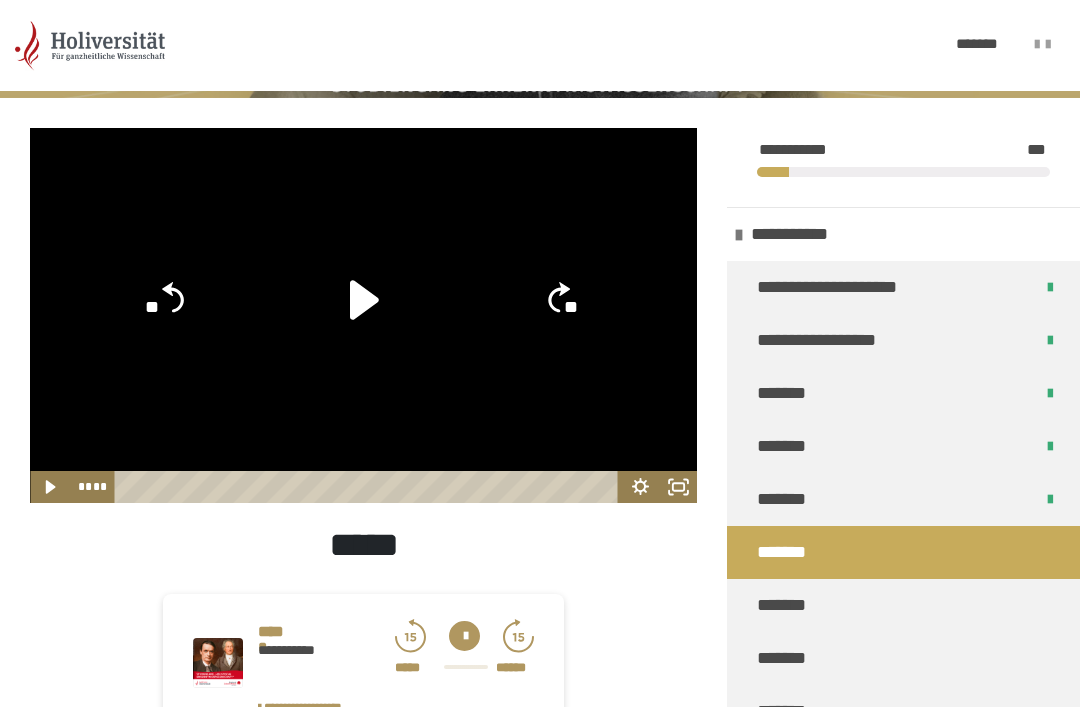 click 